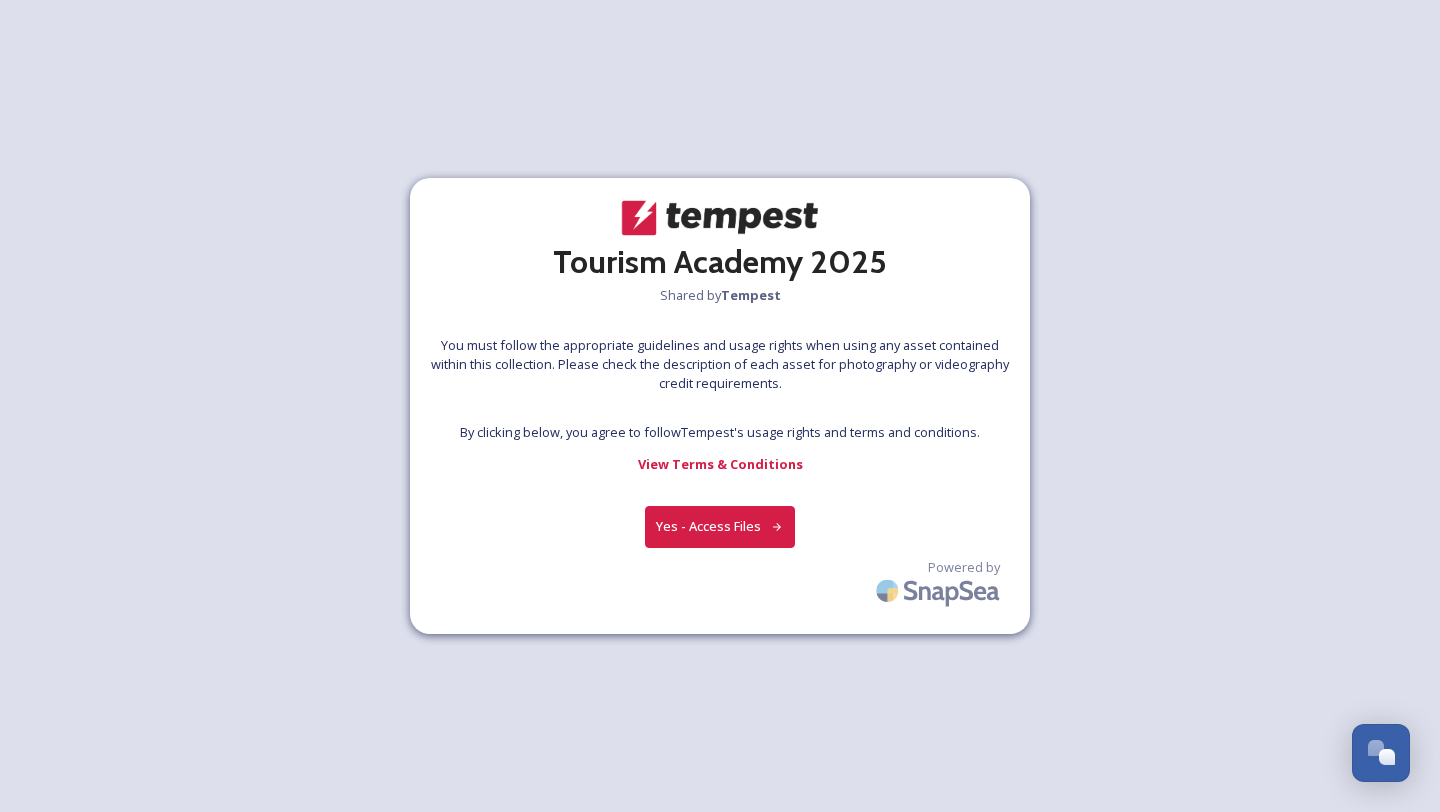 scroll, scrollTop: 0, scrollLeft: 0, axis: both 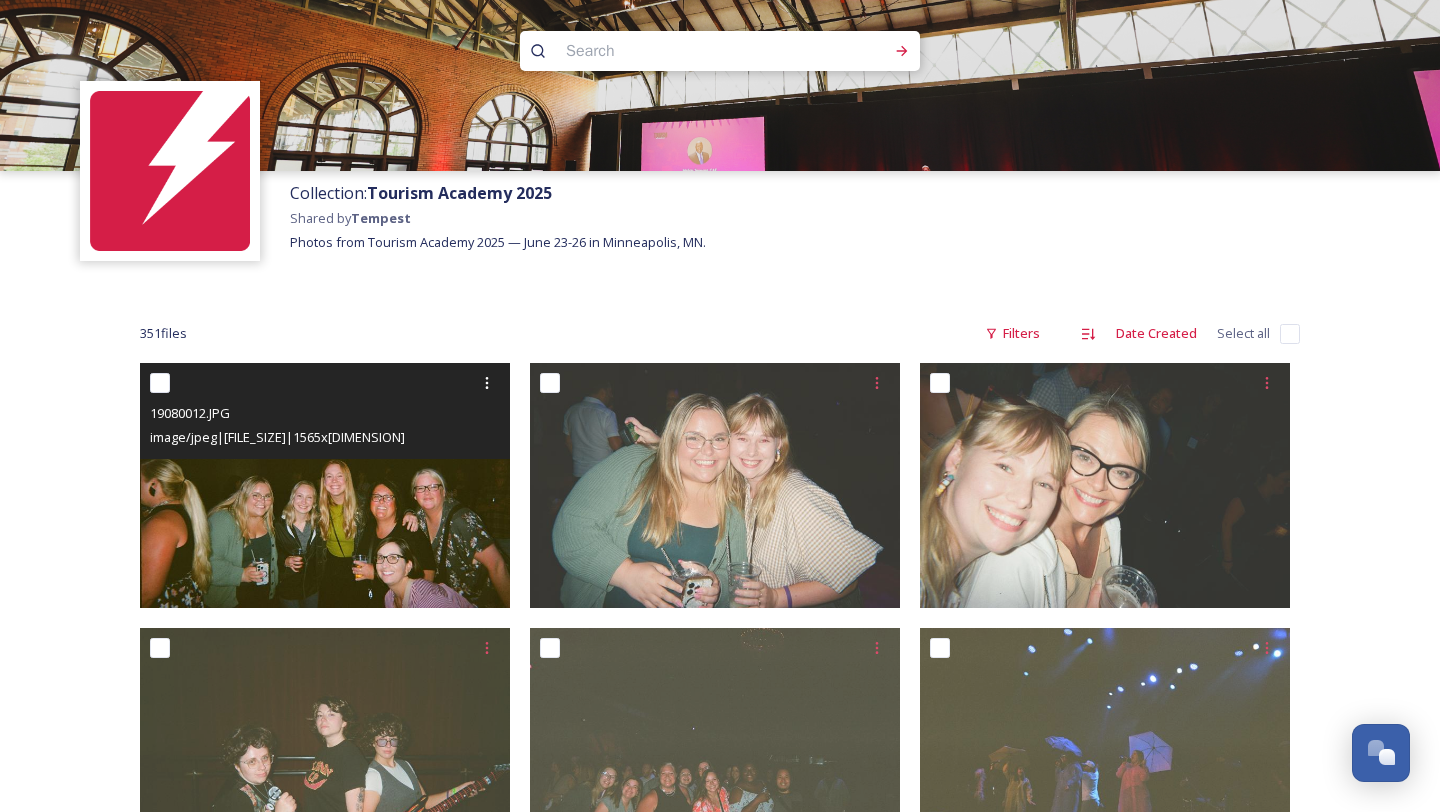 click at bounding box center [325, 485] 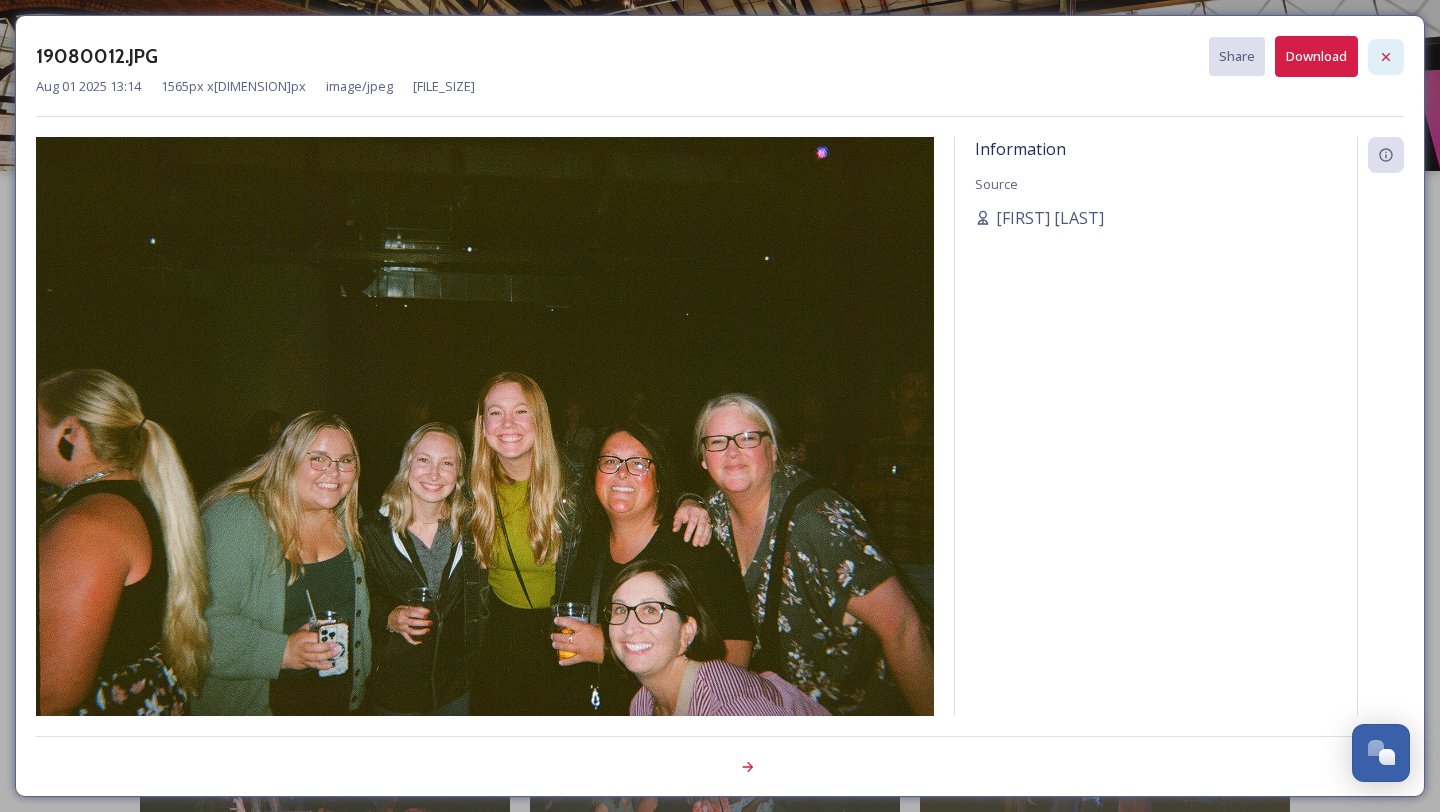 click at bounding box center (1386, 57) 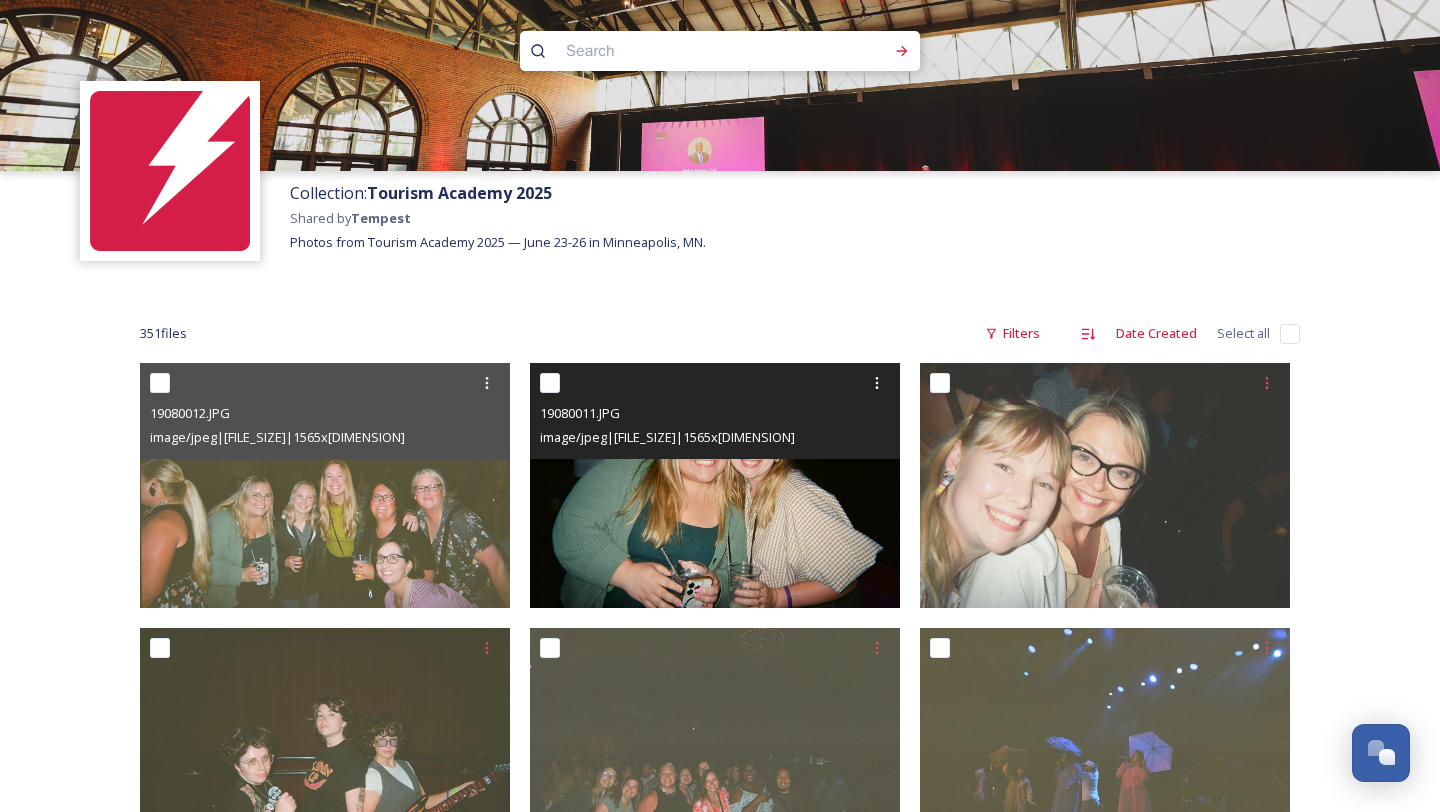 click at bounding box center [715, 485] 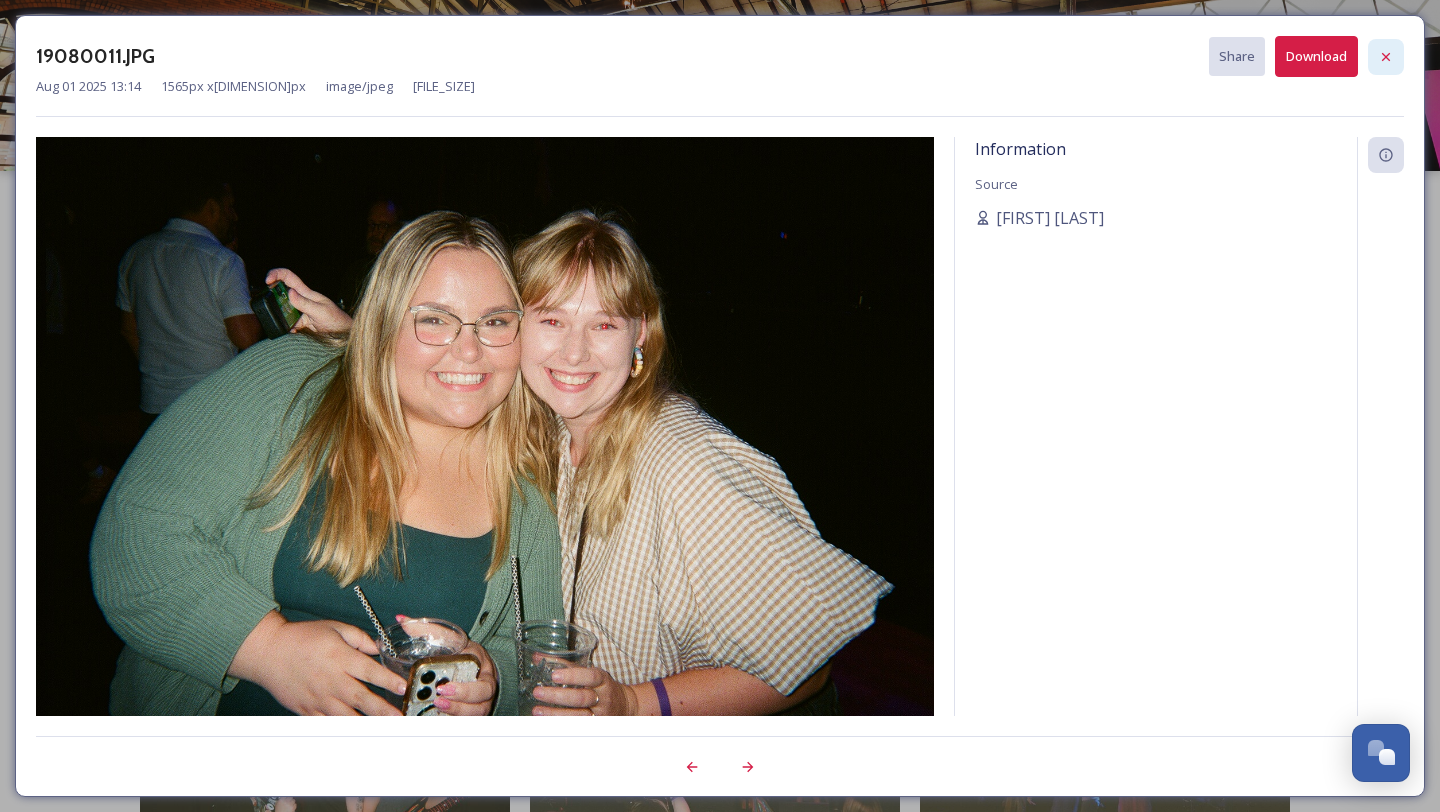 click 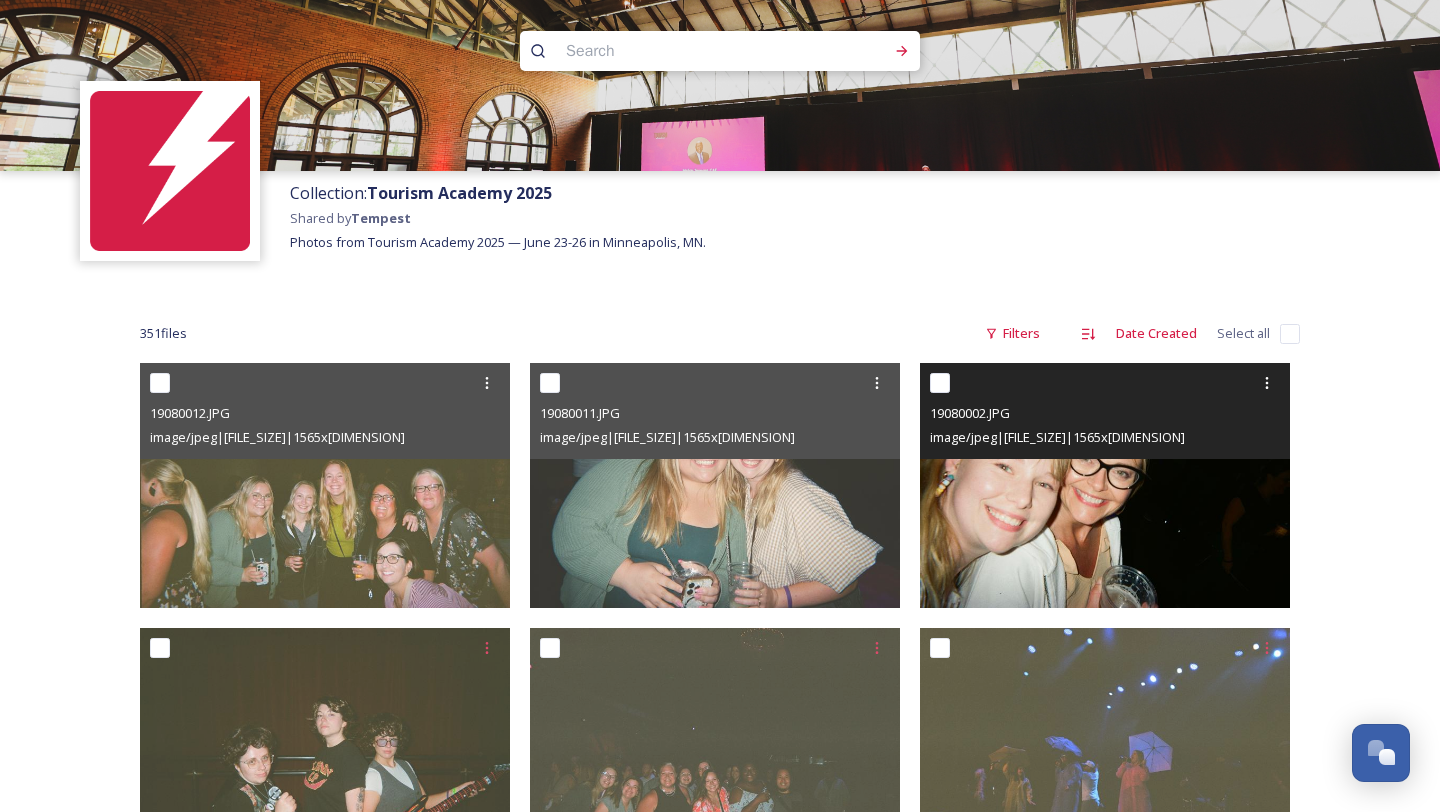 click at bounding box center (1105, 485) 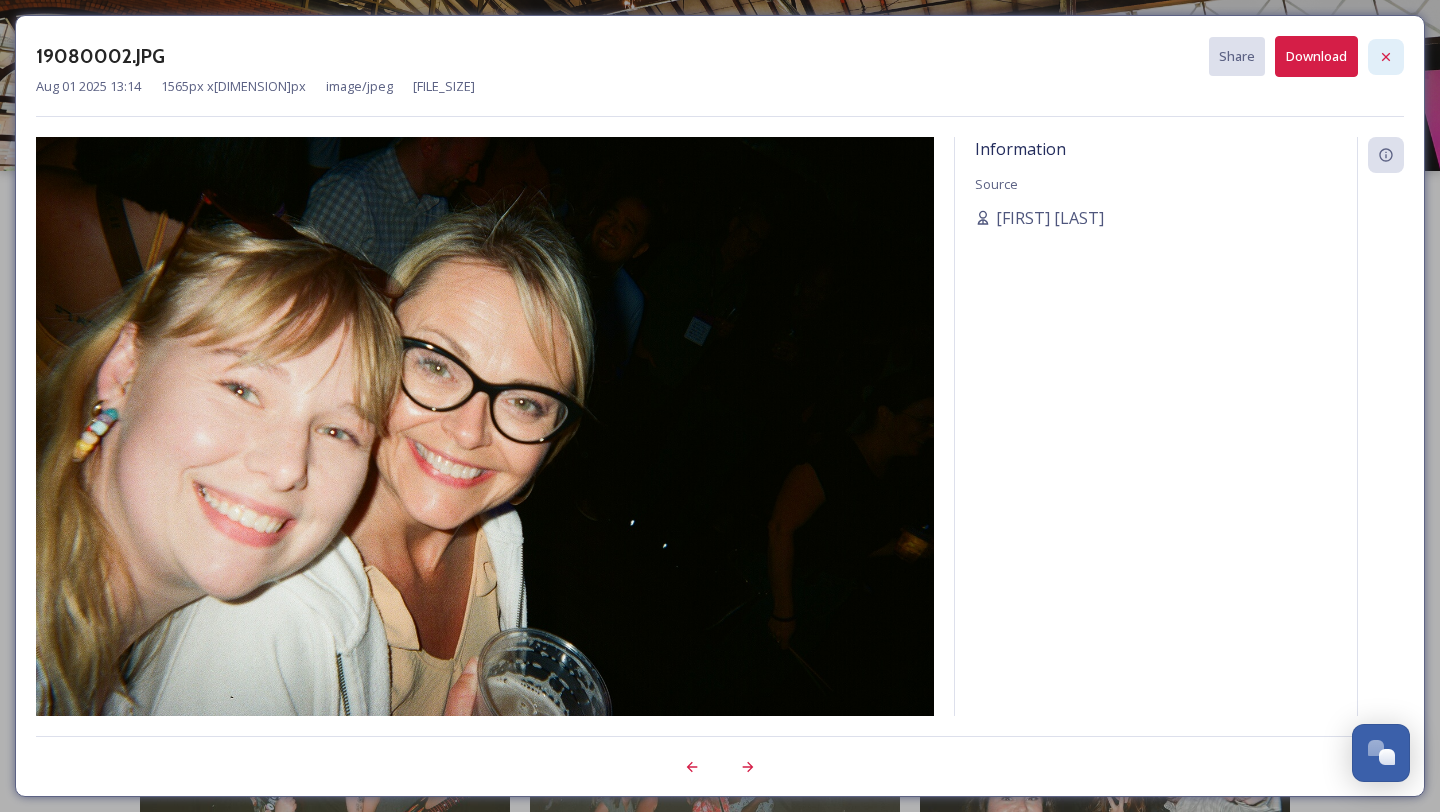 click 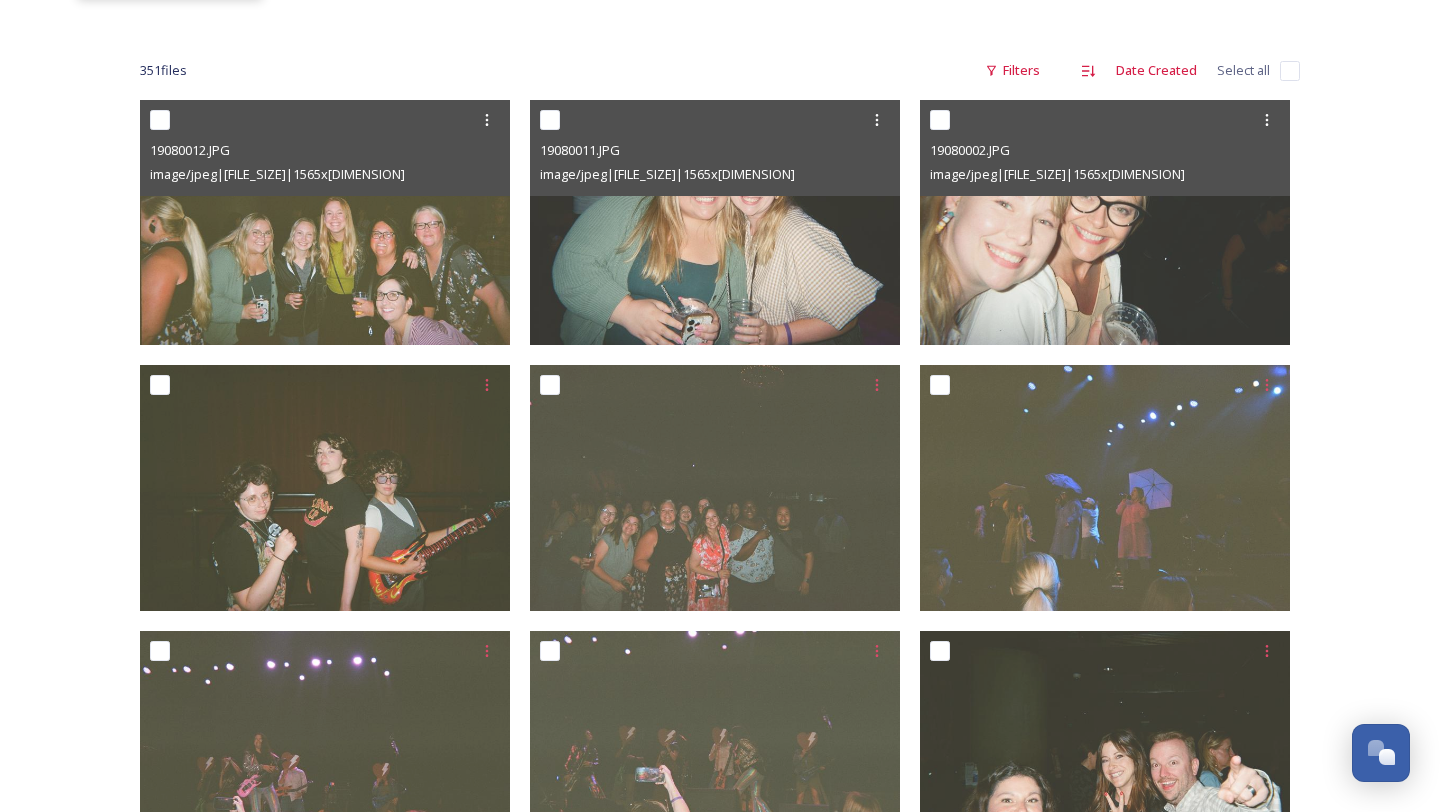 scroll, scrollTop: 292, scrollLeft: 0, axis: vertical 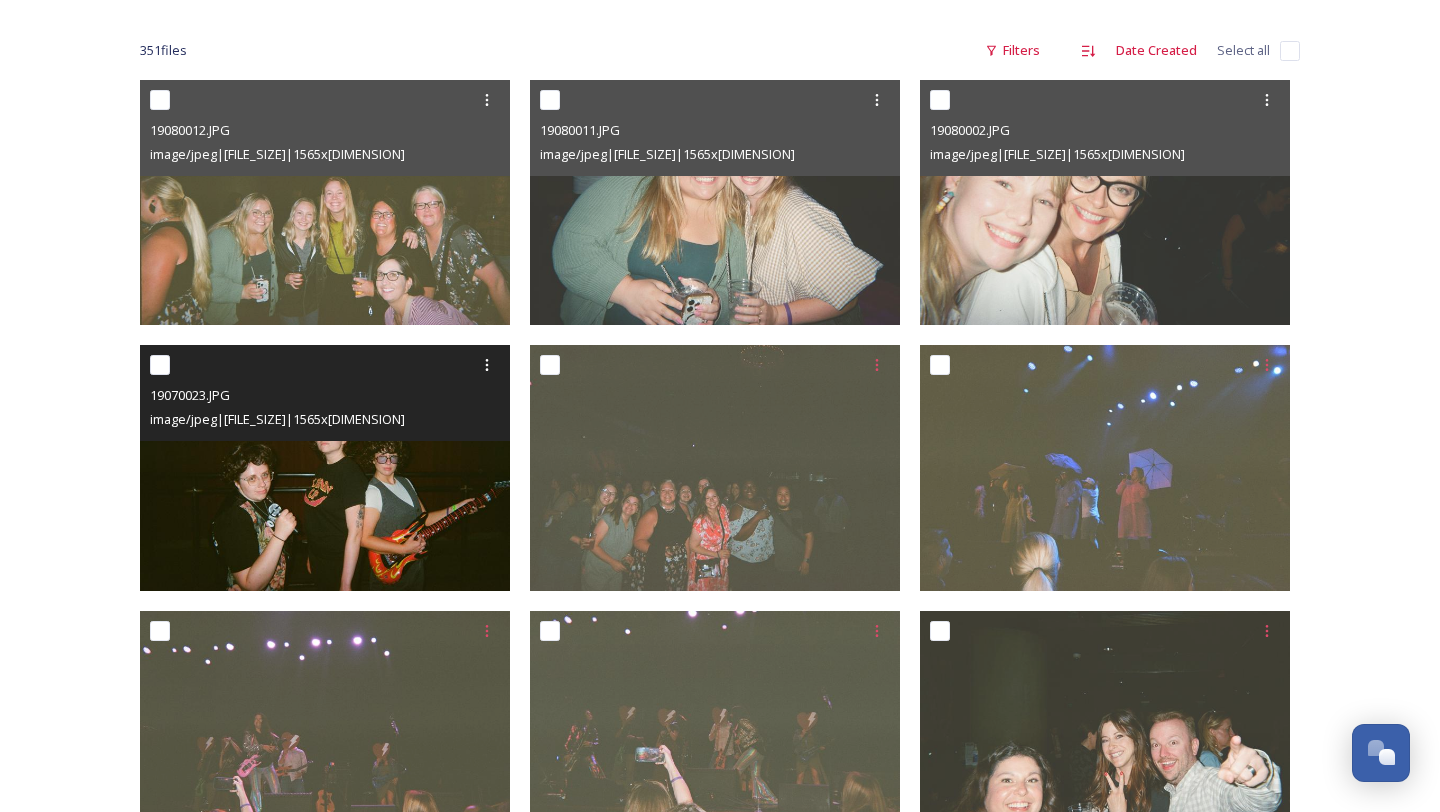 click at bounding box center [325, 467] 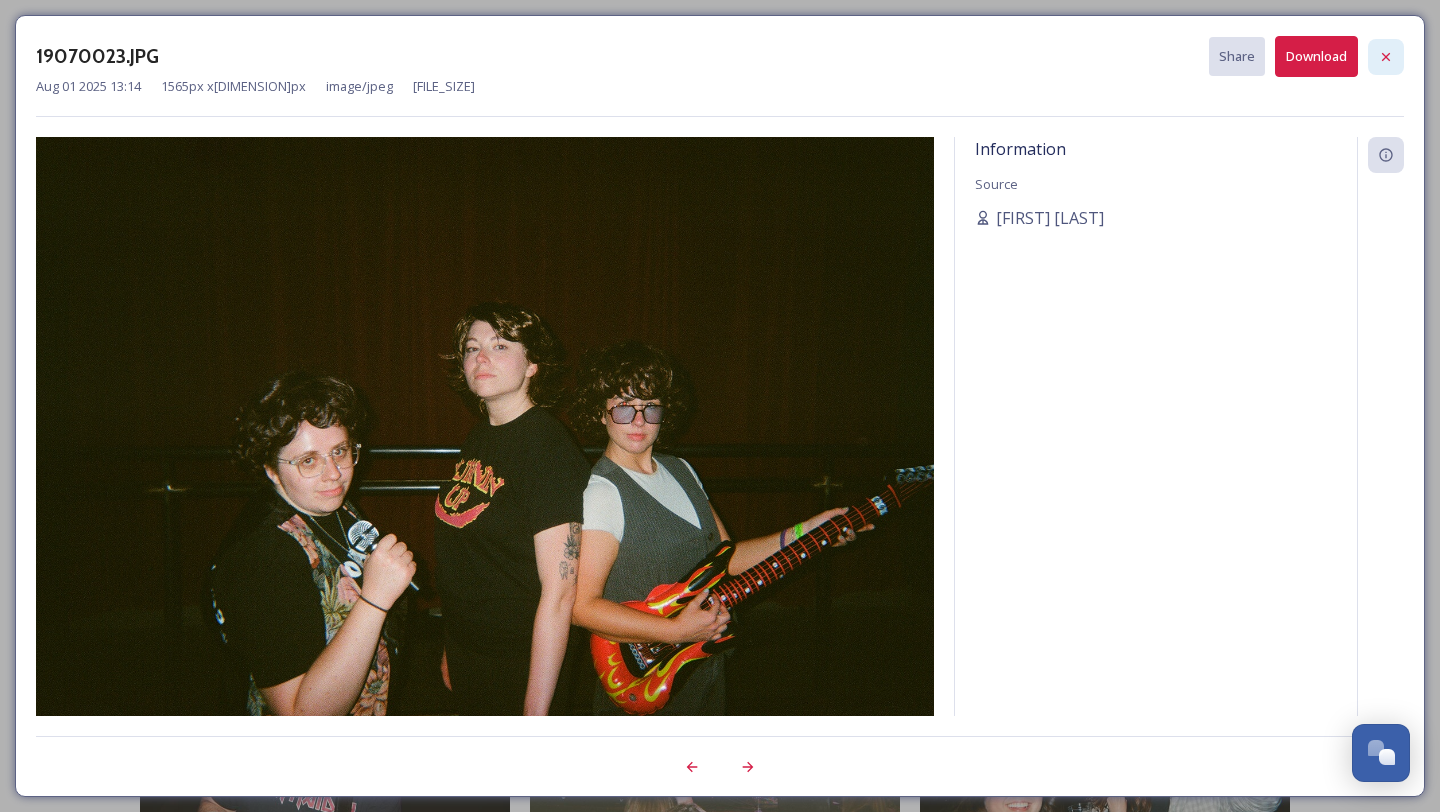 click 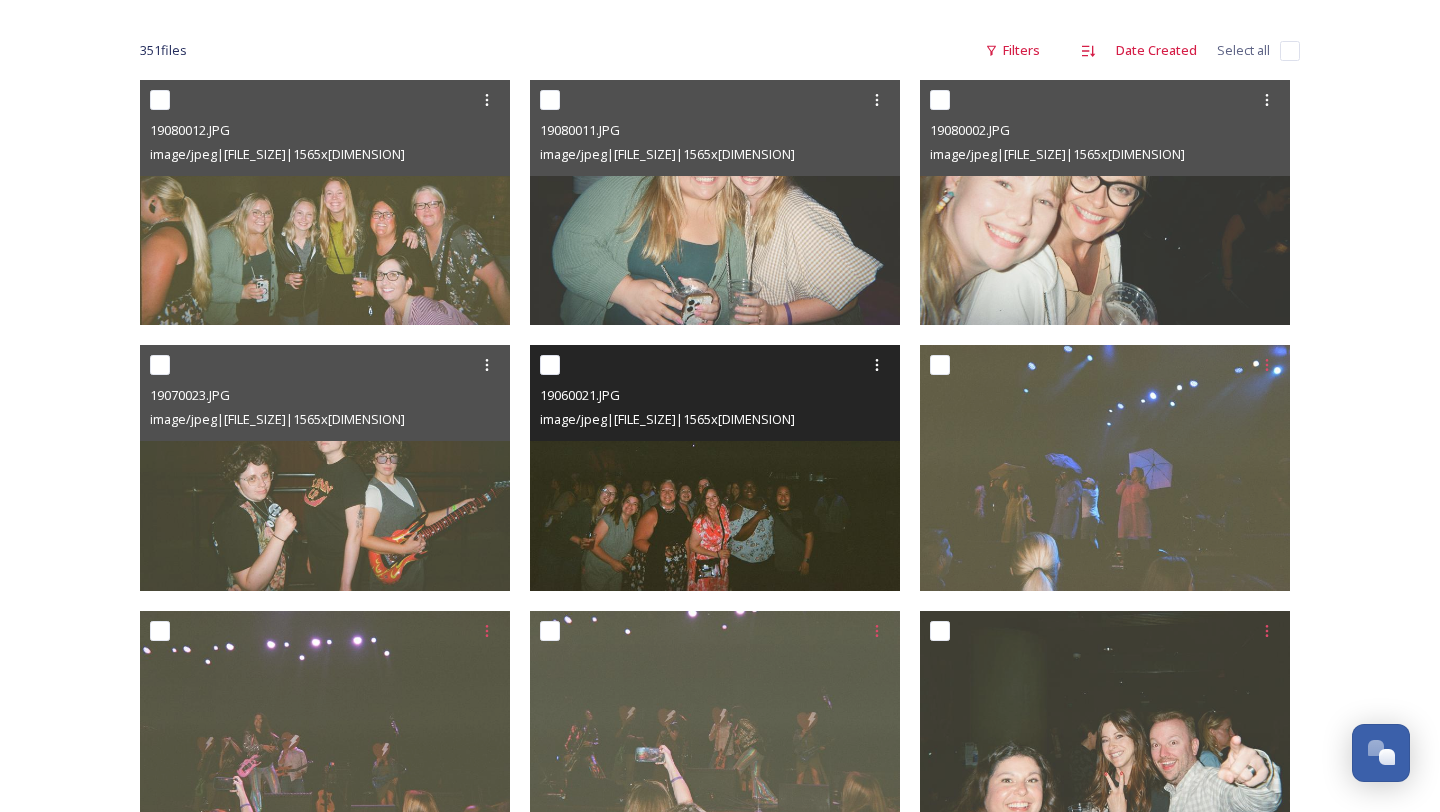 click at bounding box center [715, 467] 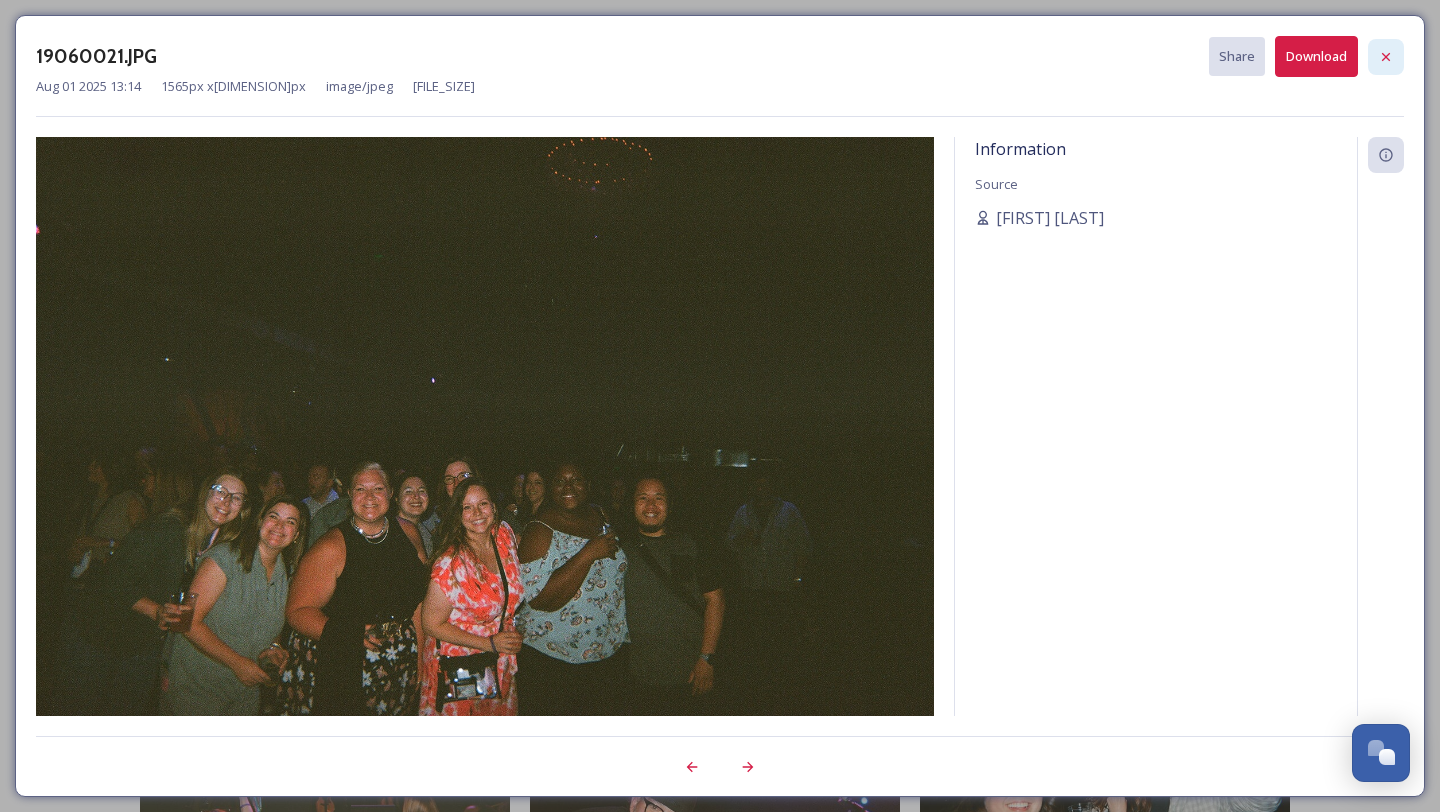 click at bounding box center [1386, 57] 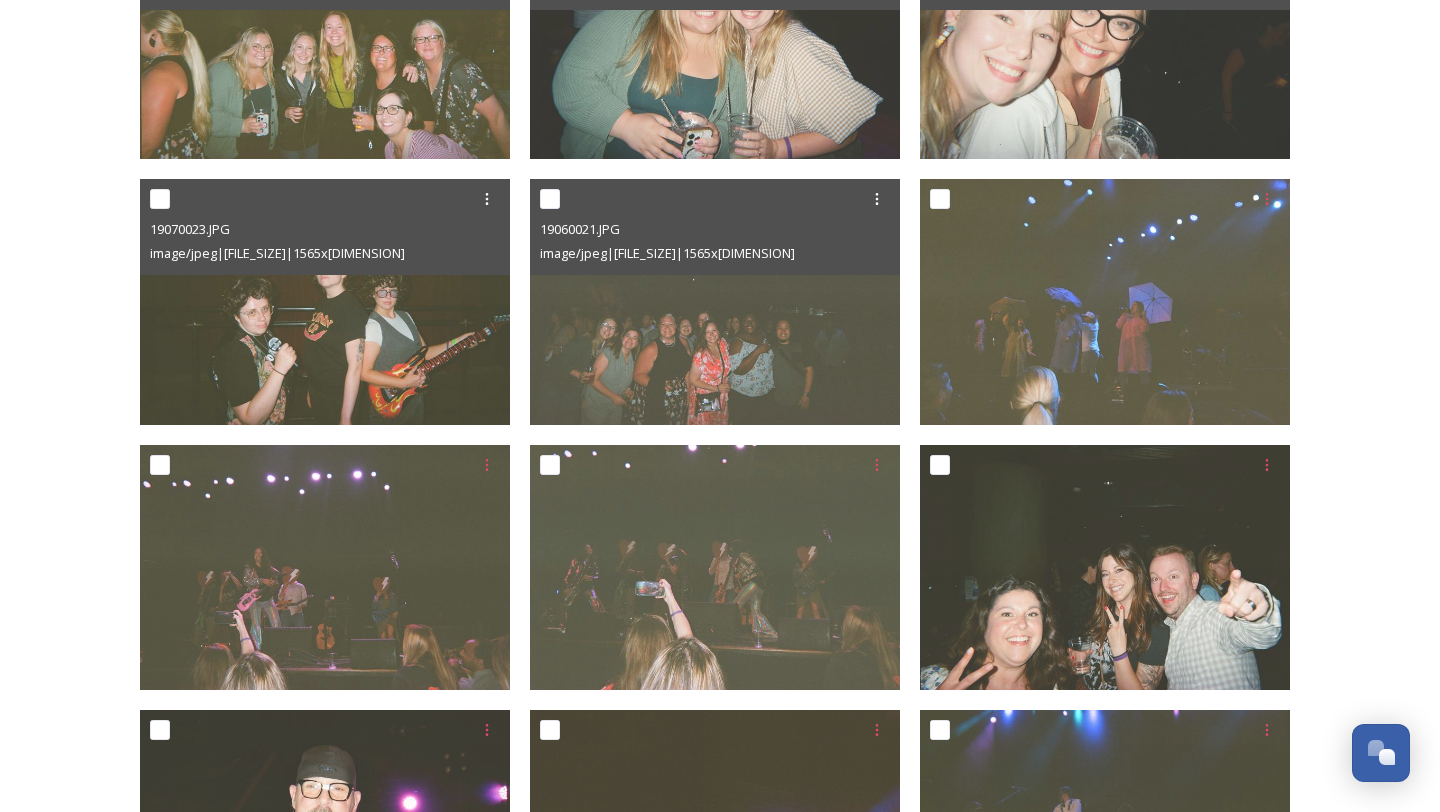 scroll, scrollTop: 373, scrollLeft: 0, axis: vertical 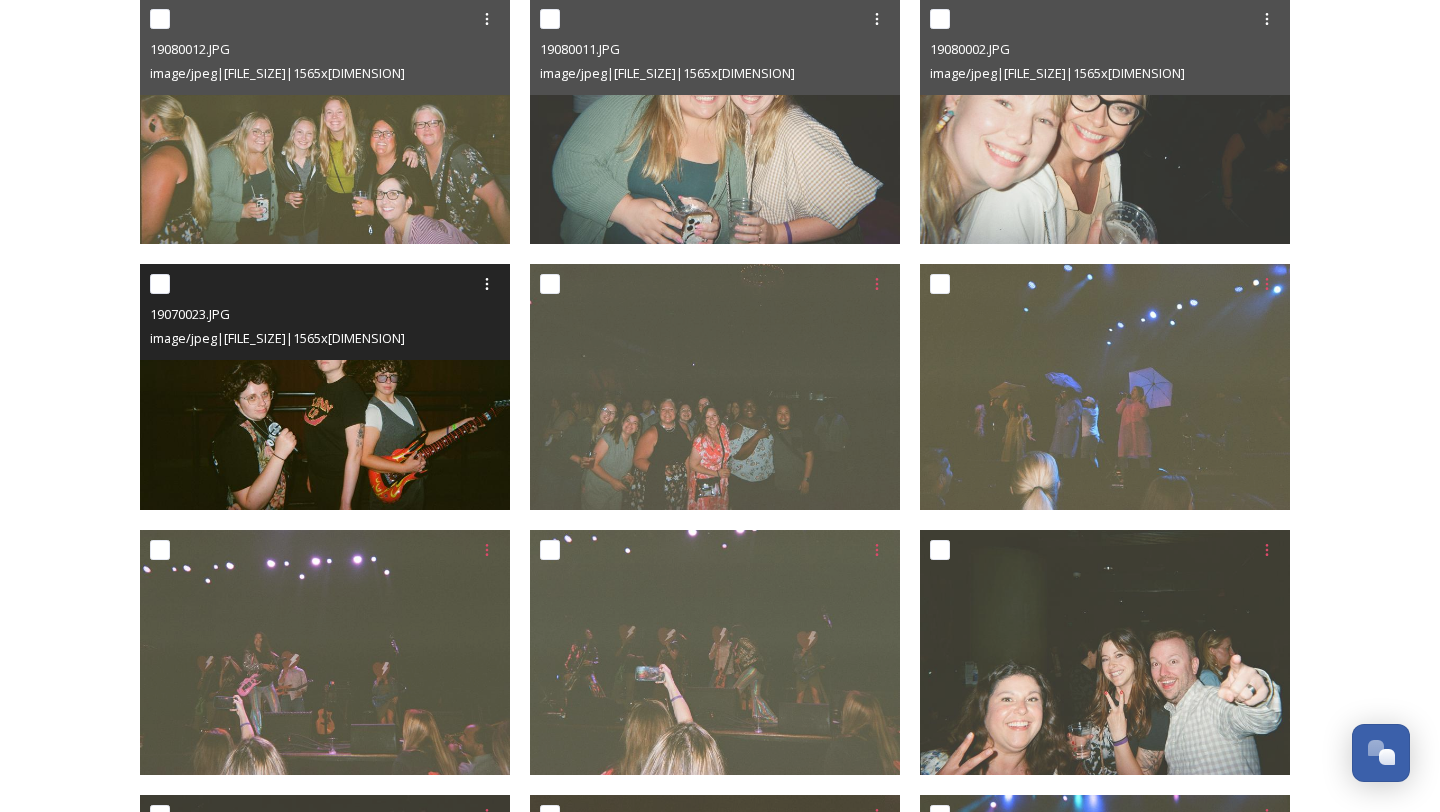 click at bounding box center (325, 386) 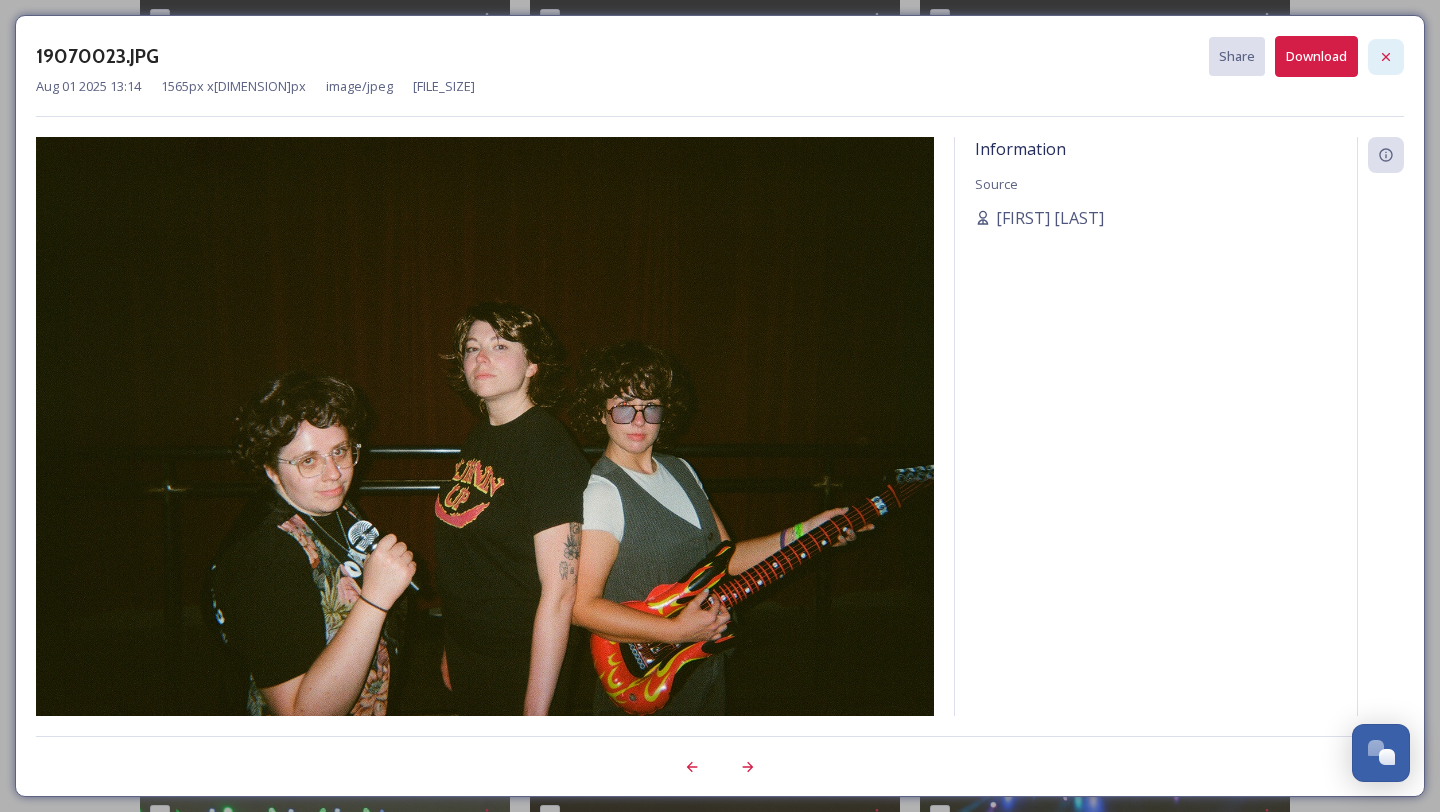 click 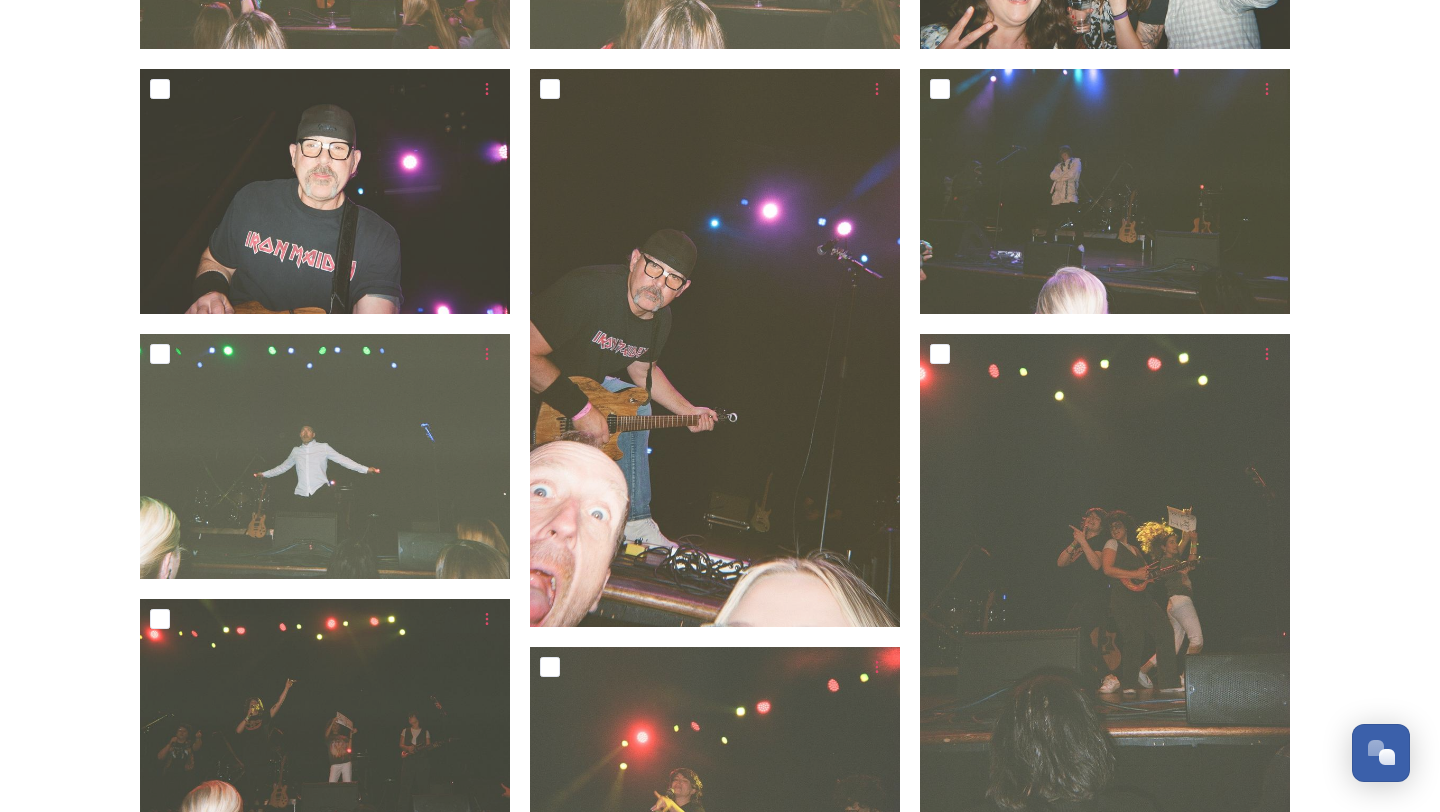 scroll, scrollTop: 1204, scrollLeft: 0, axis: vertical 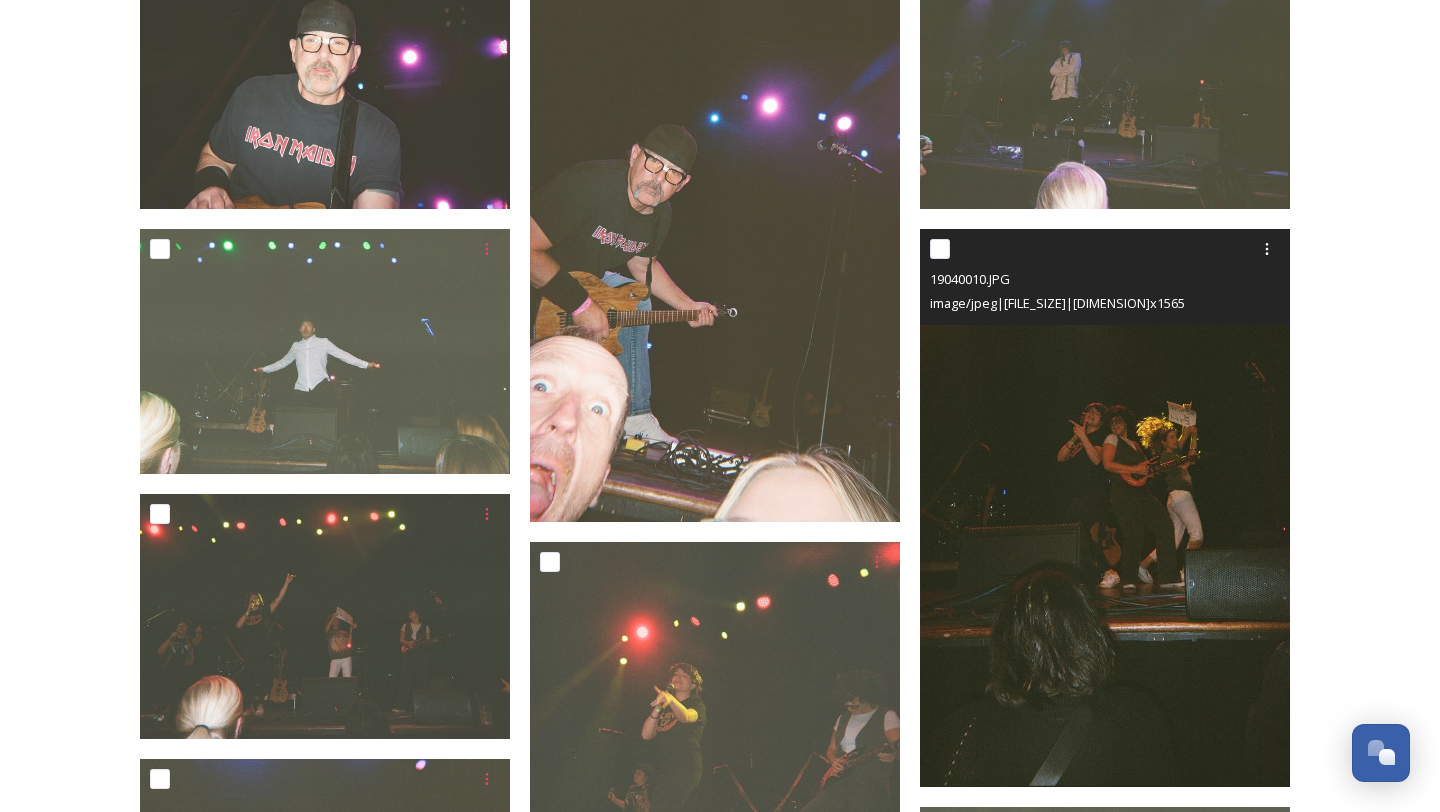 click at bounding box center [1105, 508] 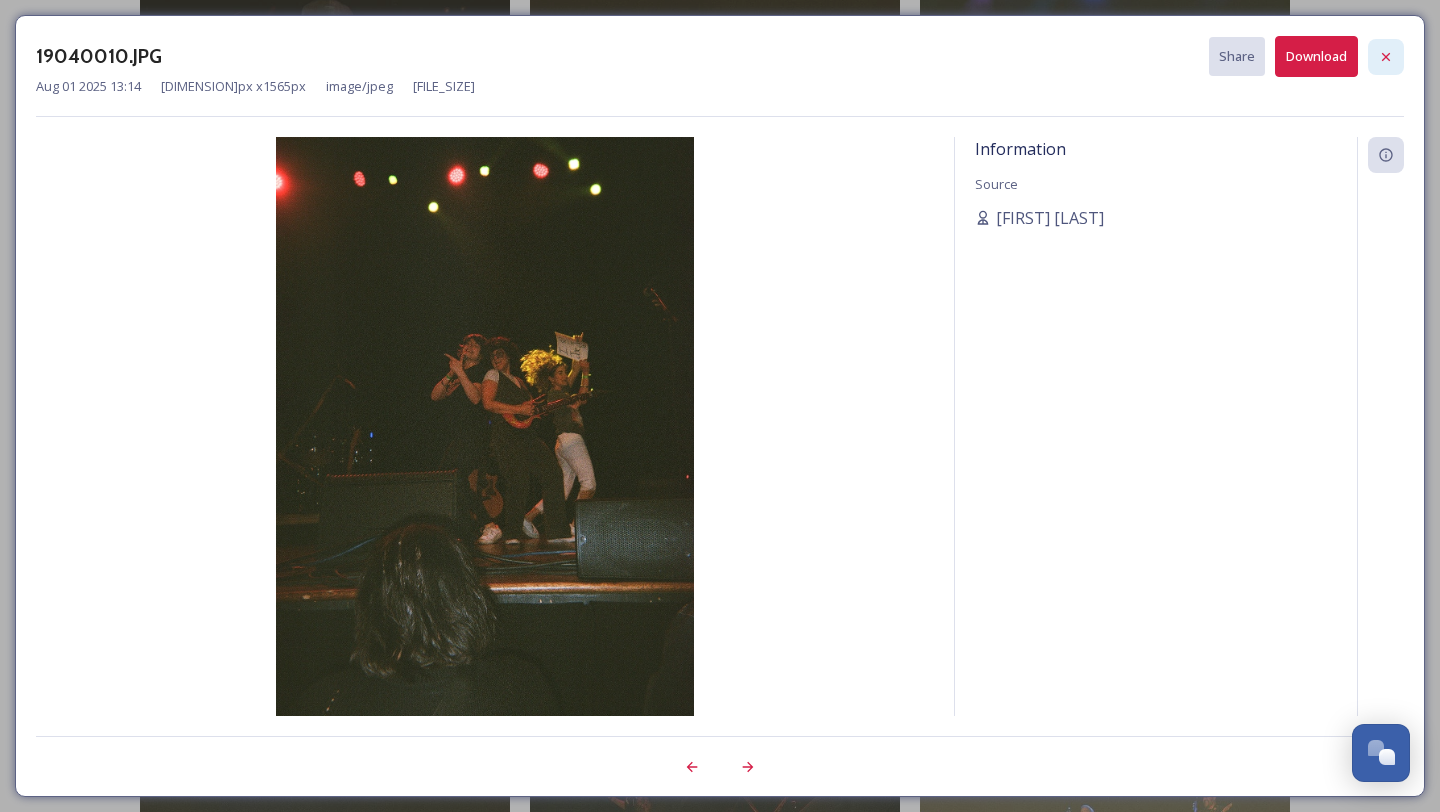 click 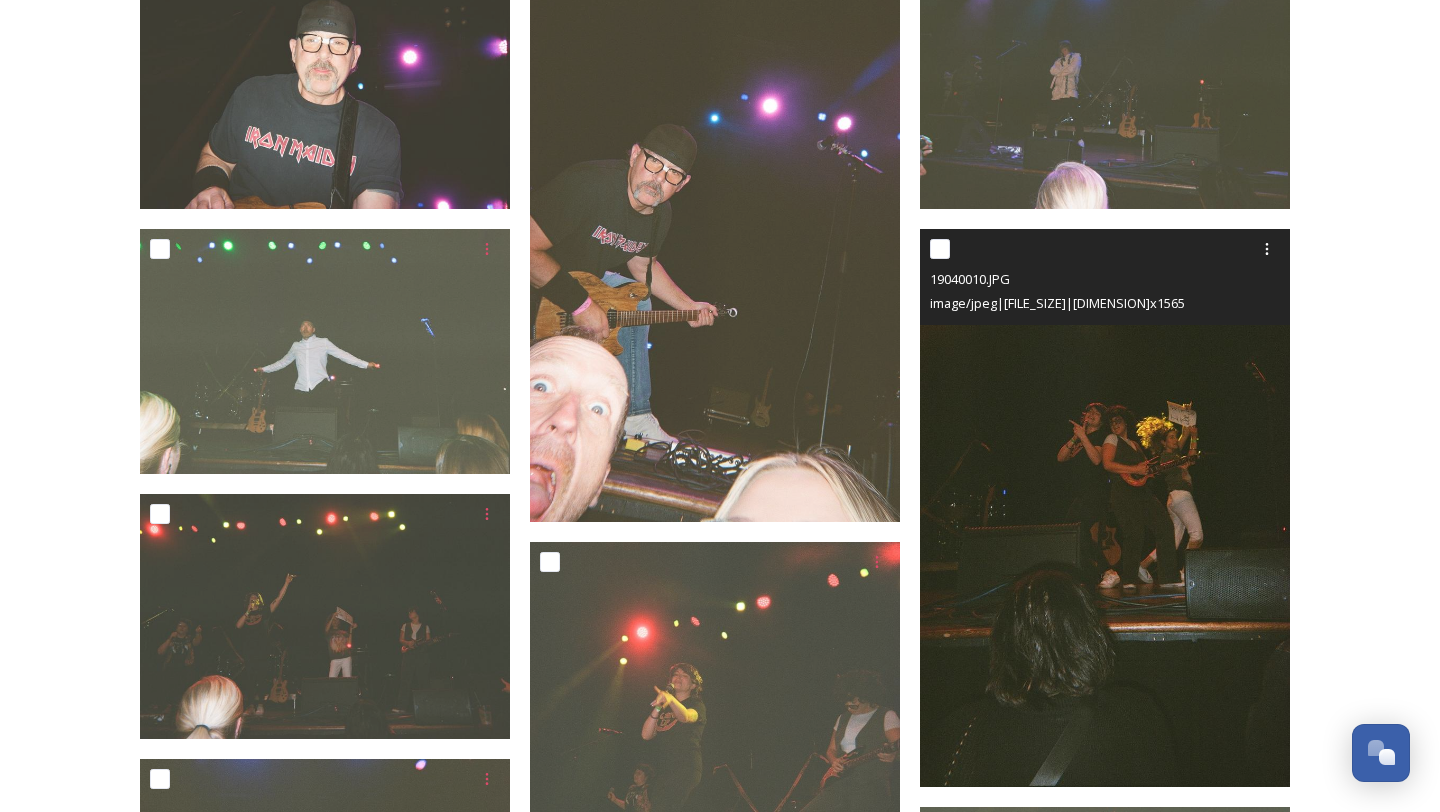 scroll, scrollTop: 1416, scrollLeft: 0, axis: vertical 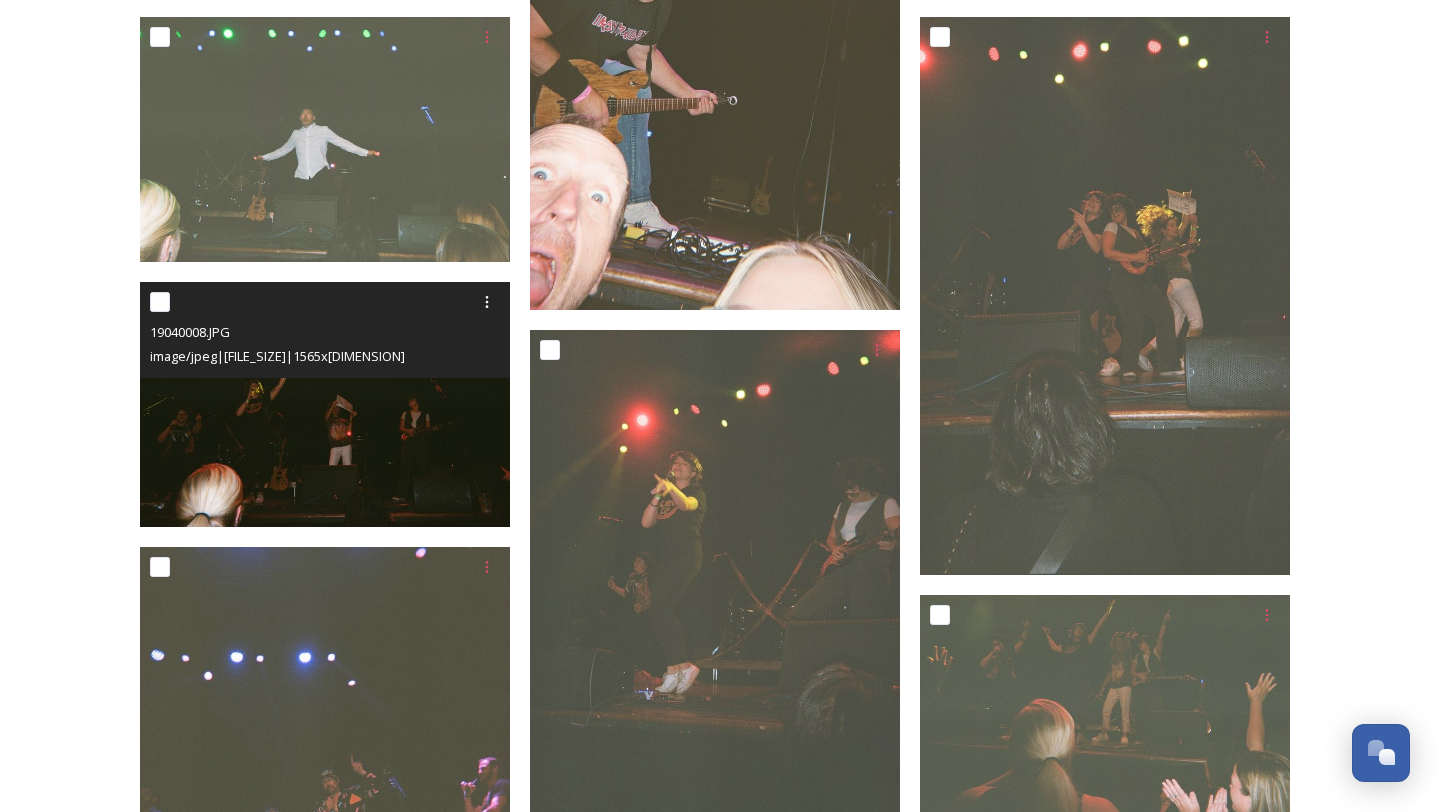 click at bounding box center (325, 404) 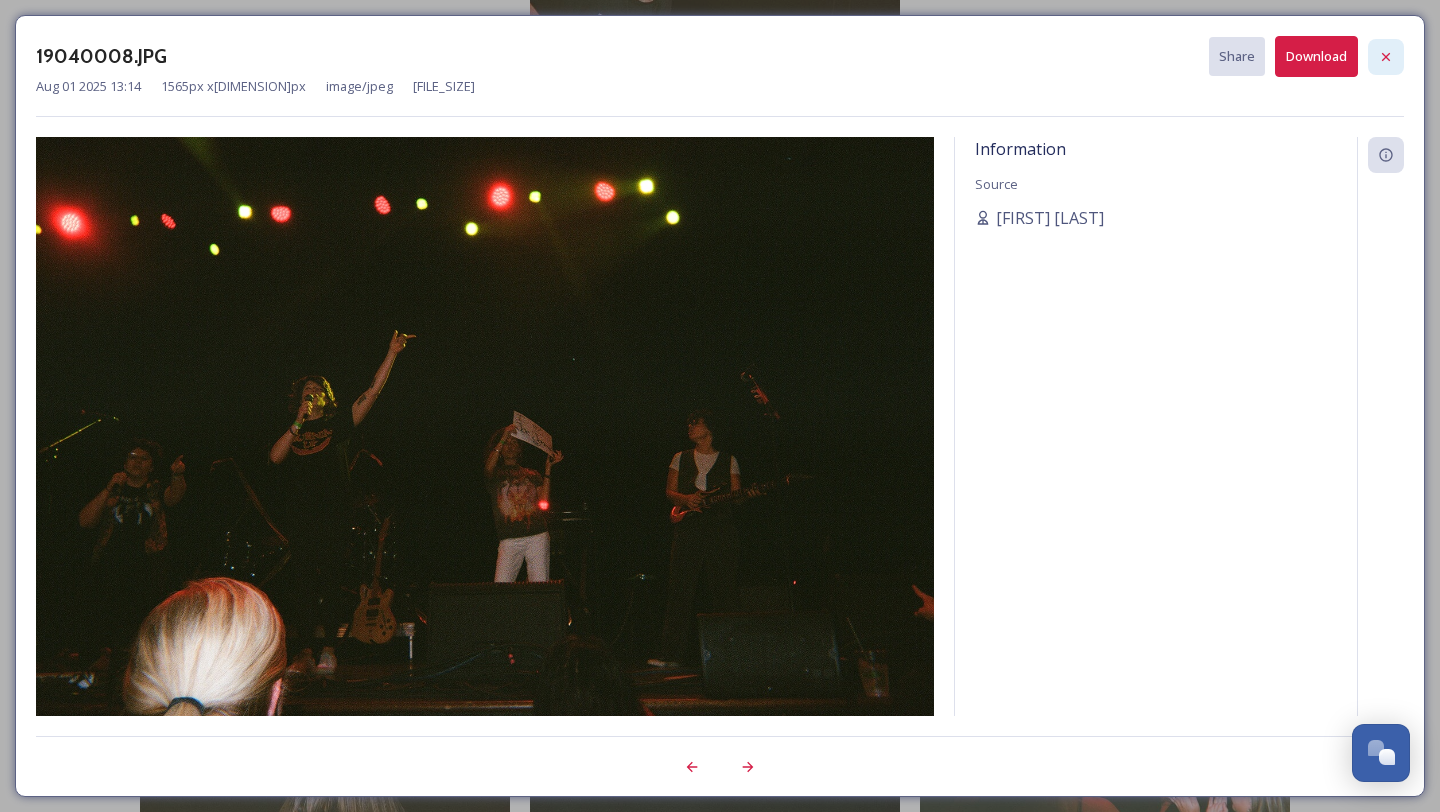 click 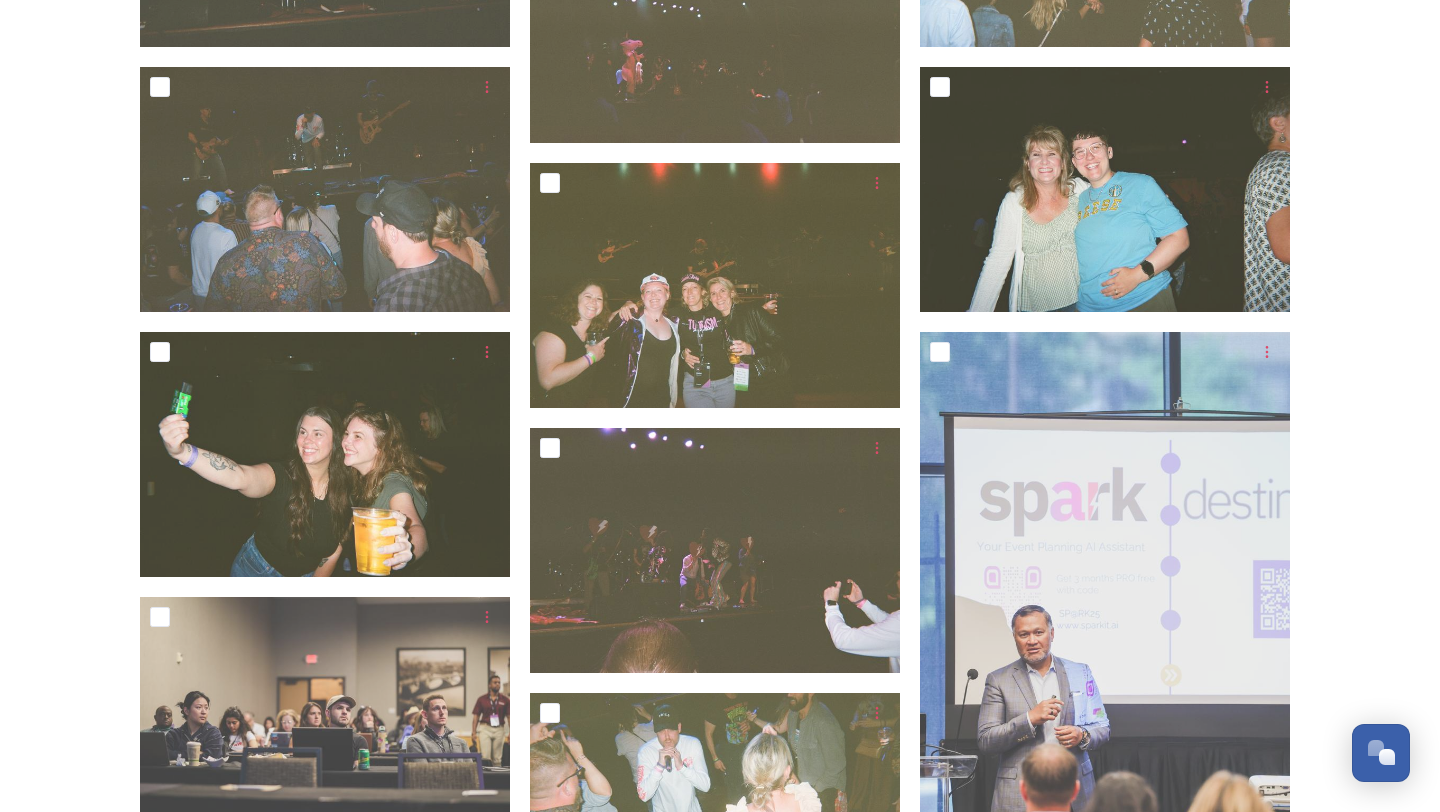 scroll, scrollTop: 3647, scrollLeft: 0, axis: vertical 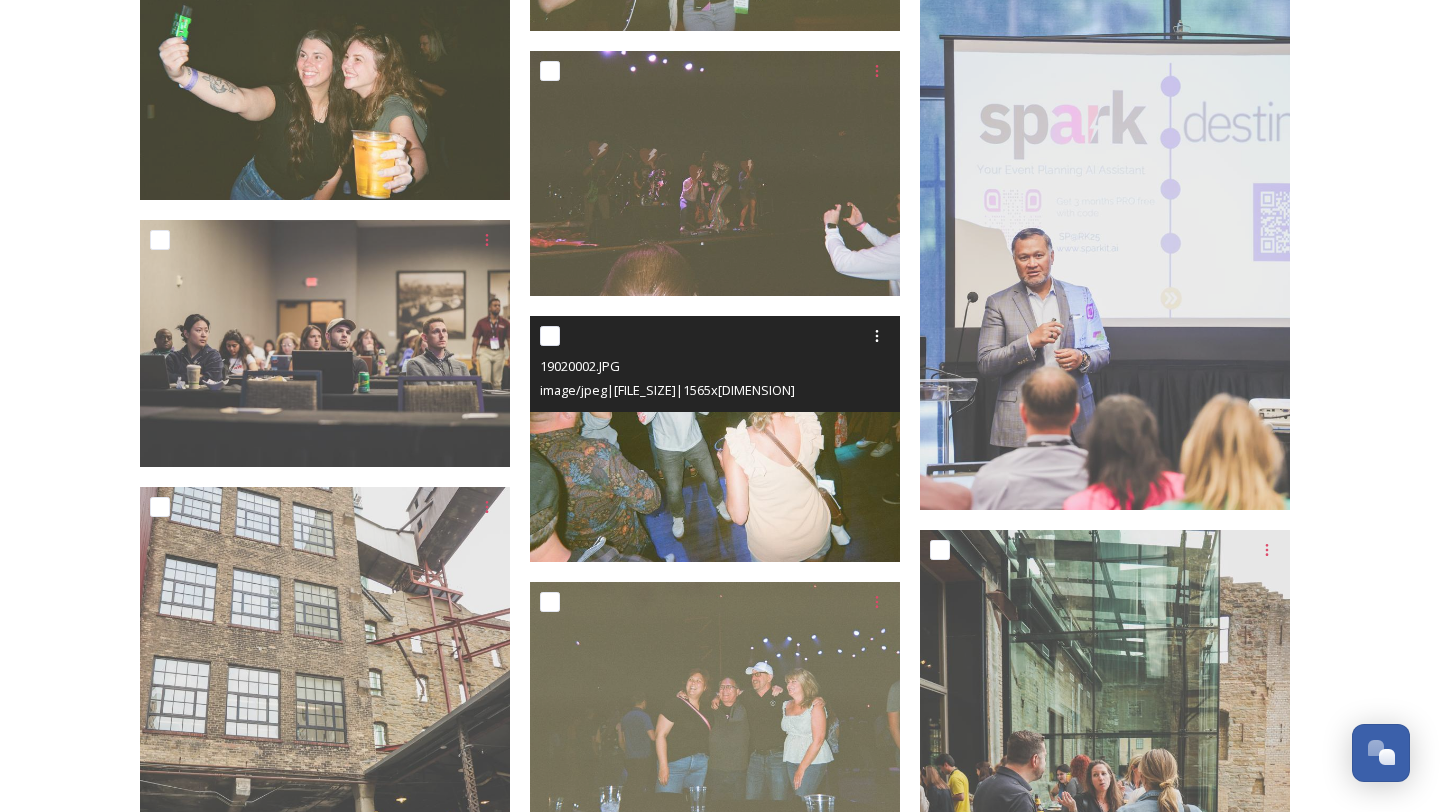 click at bounding box center [715, 438] 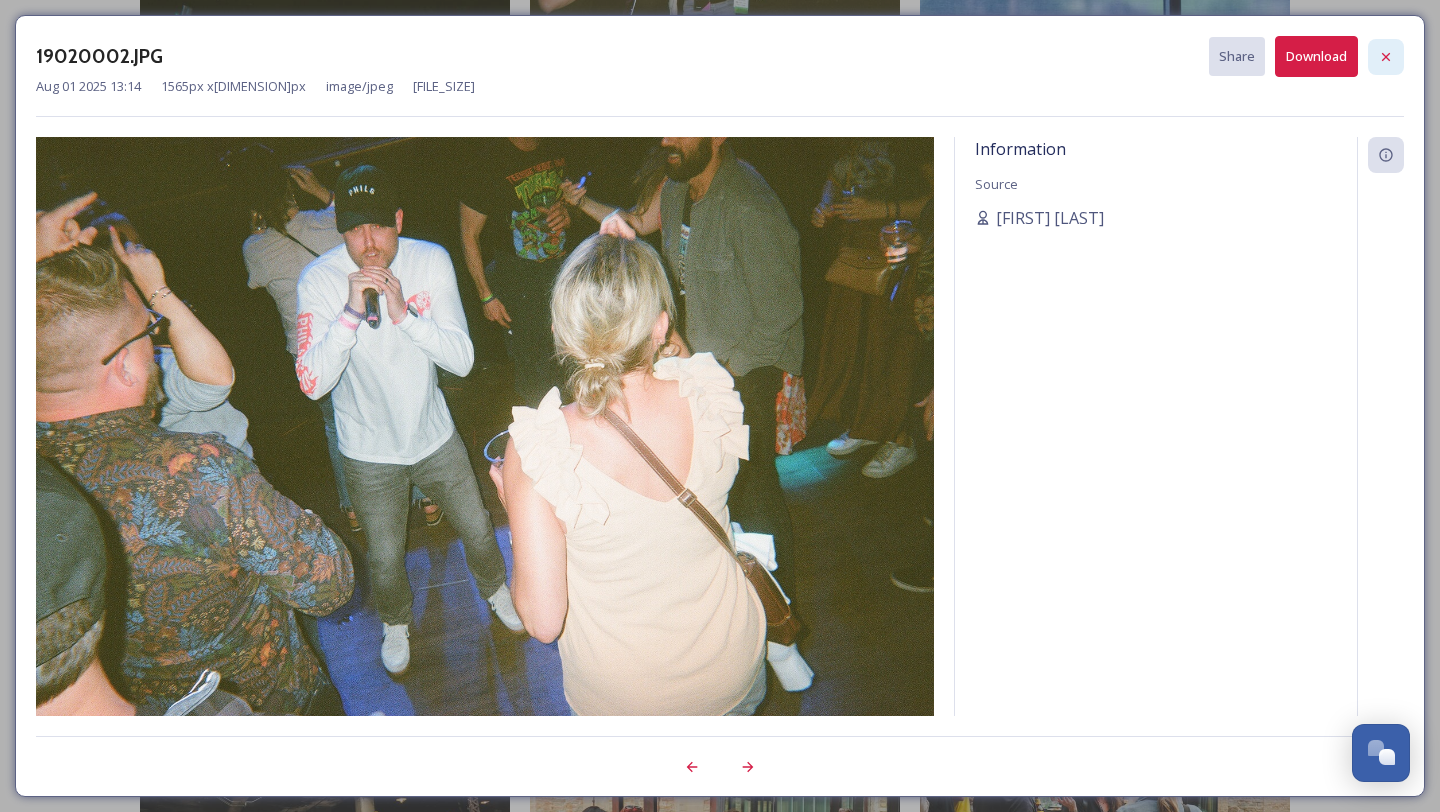 click at bounding box center [1386, 57] 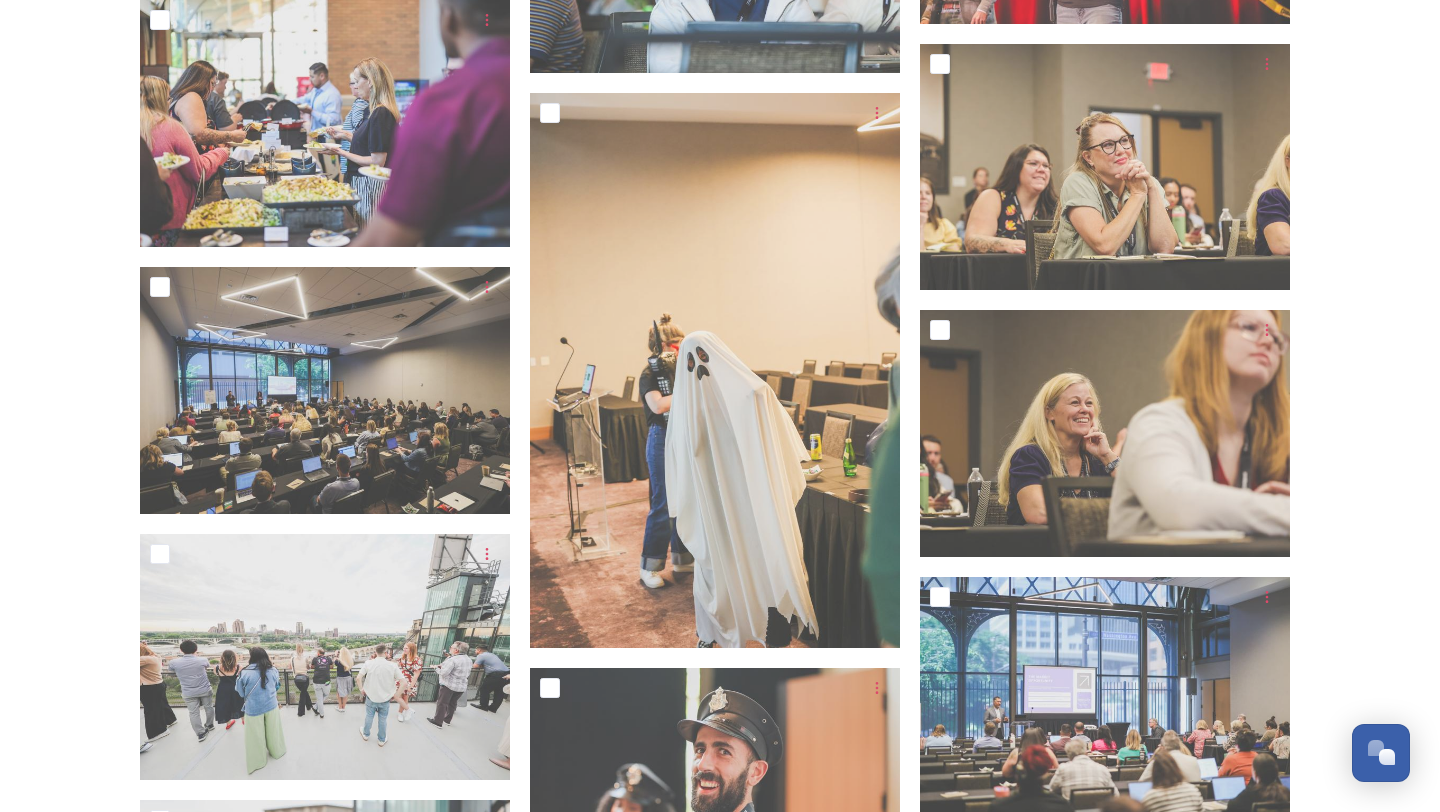 scroll, scrollTop: 5257, scrollLeft: 0, axis: vertical 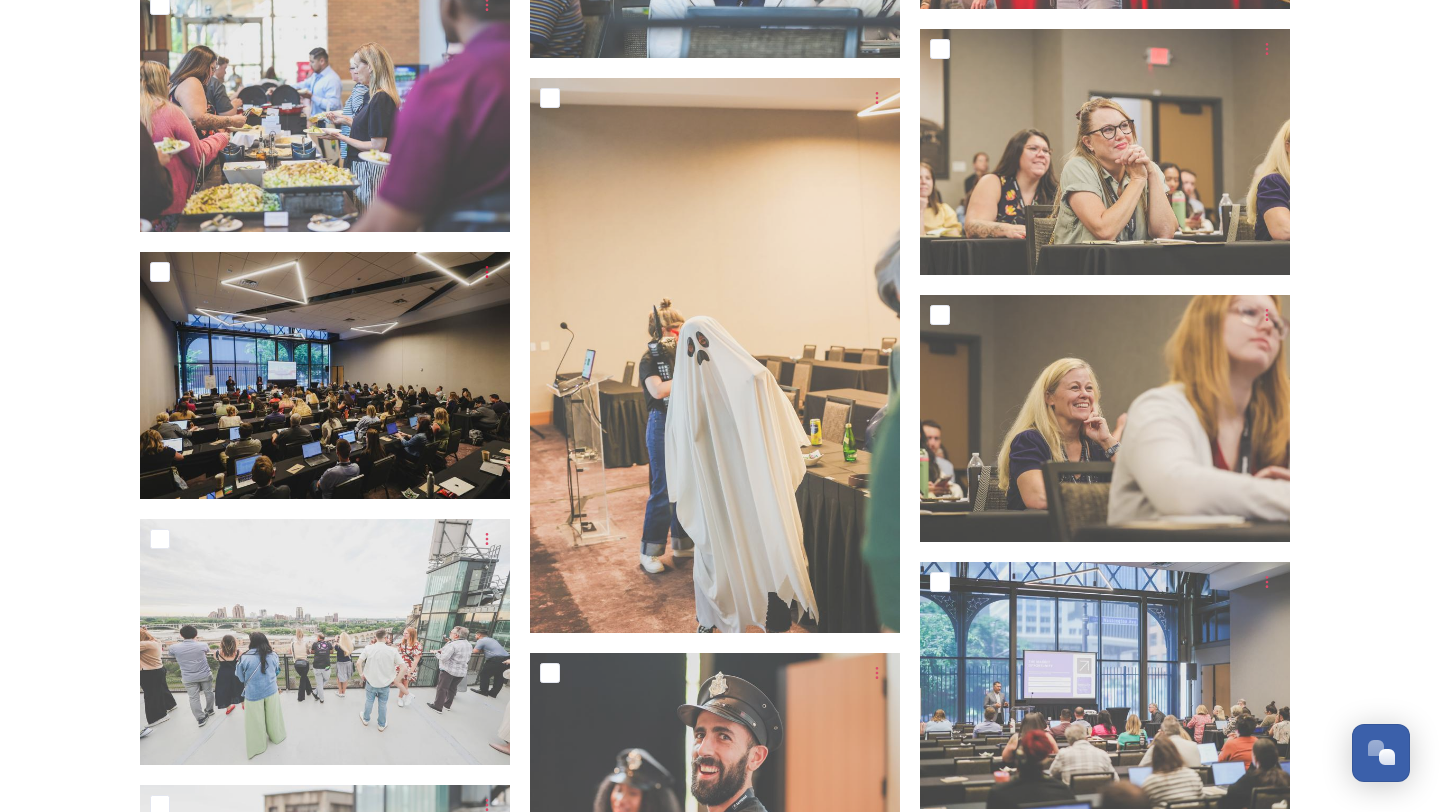 click at bounding box center (325, 375) 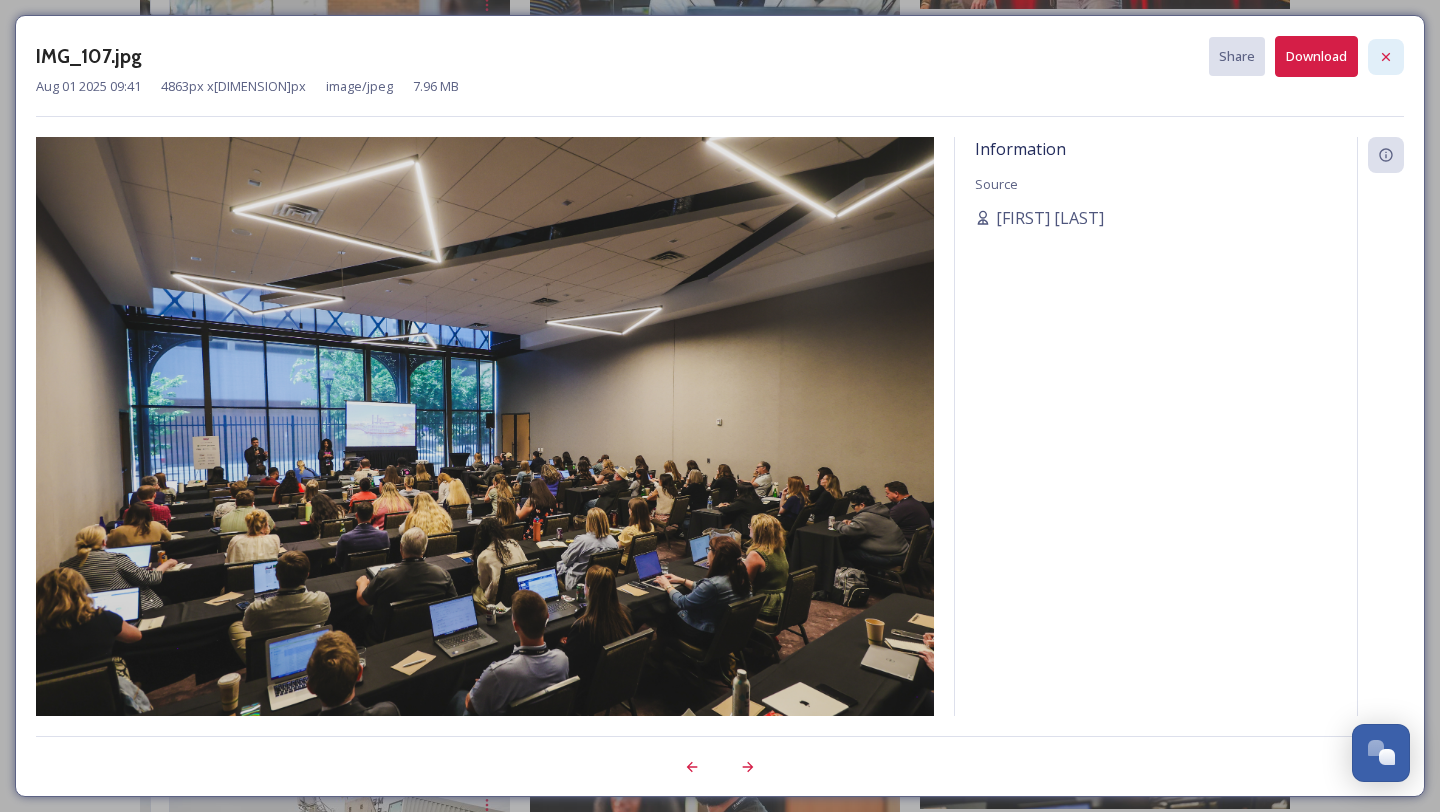 click 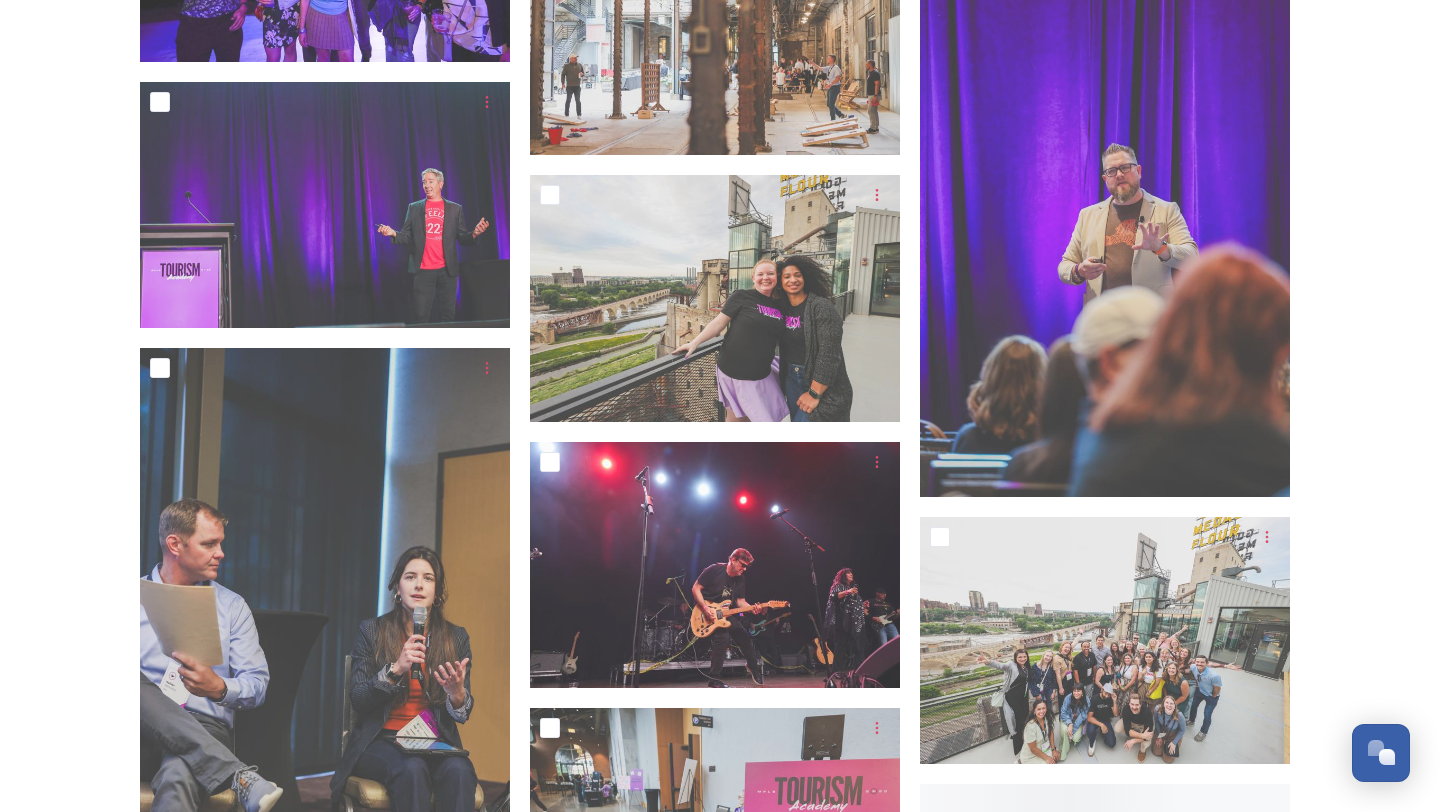 scroll, scrollTop: 13430, scrollLeft: 0, axis: vertical 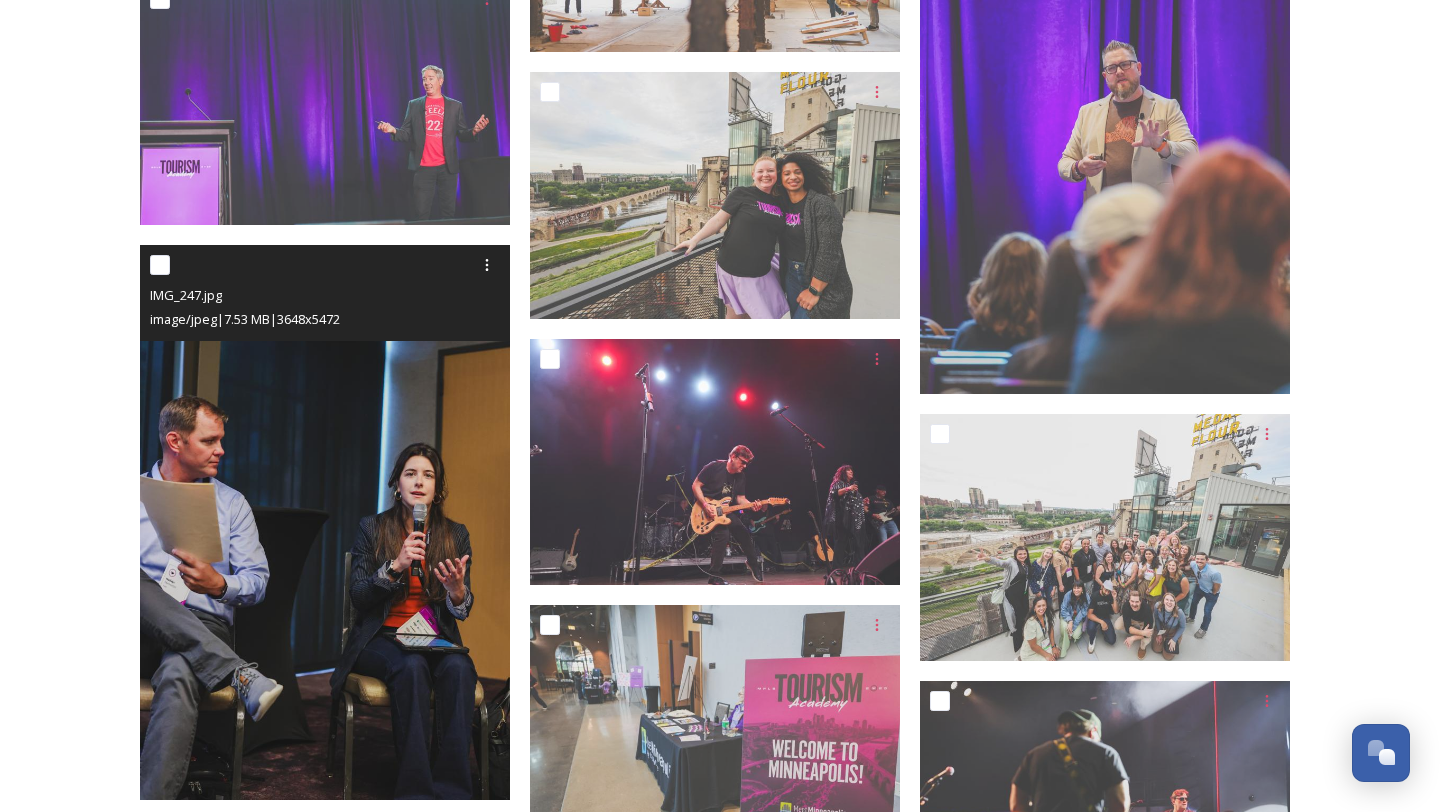 click at bounding box center (325, 522) 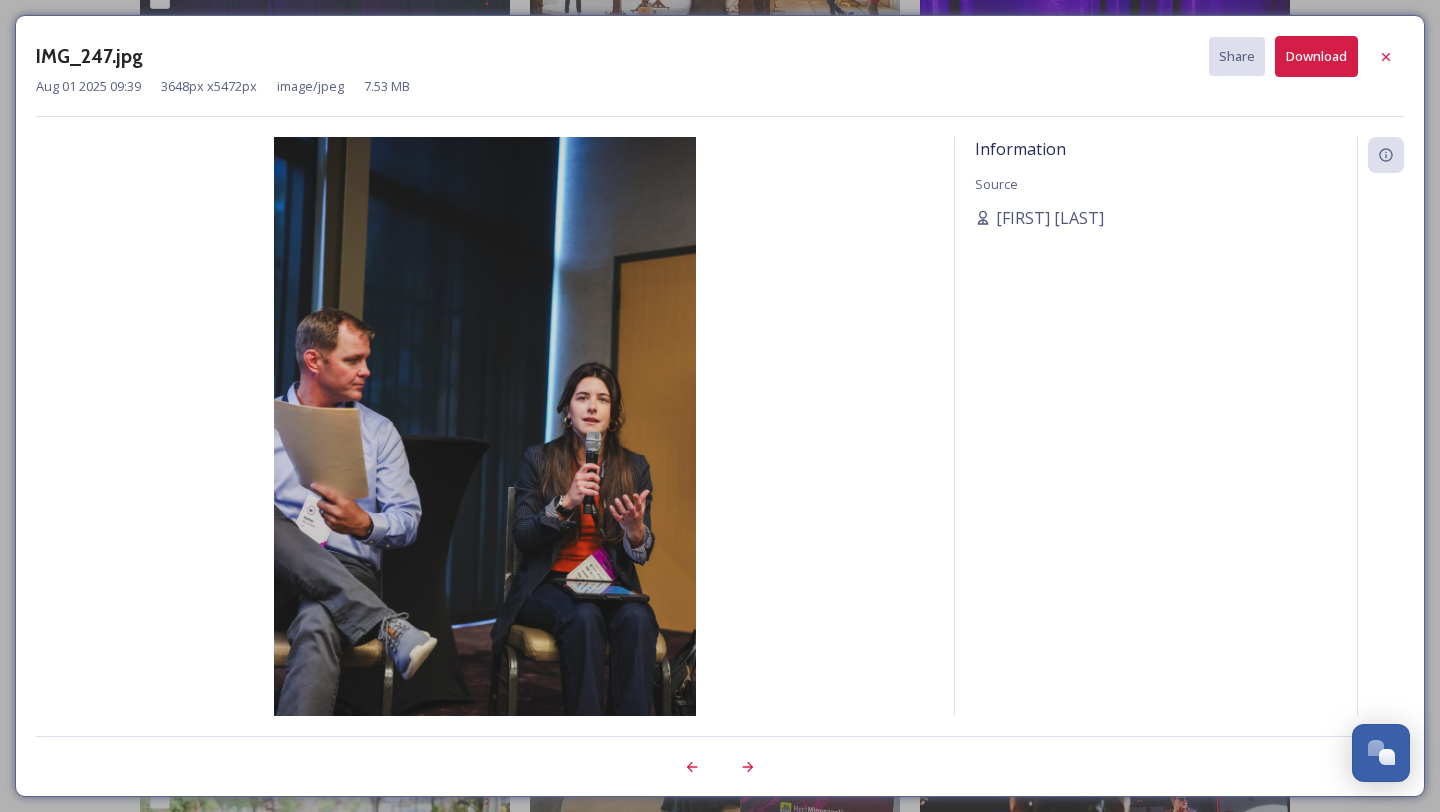 click on "Download" at bounding box center (1316, 56) 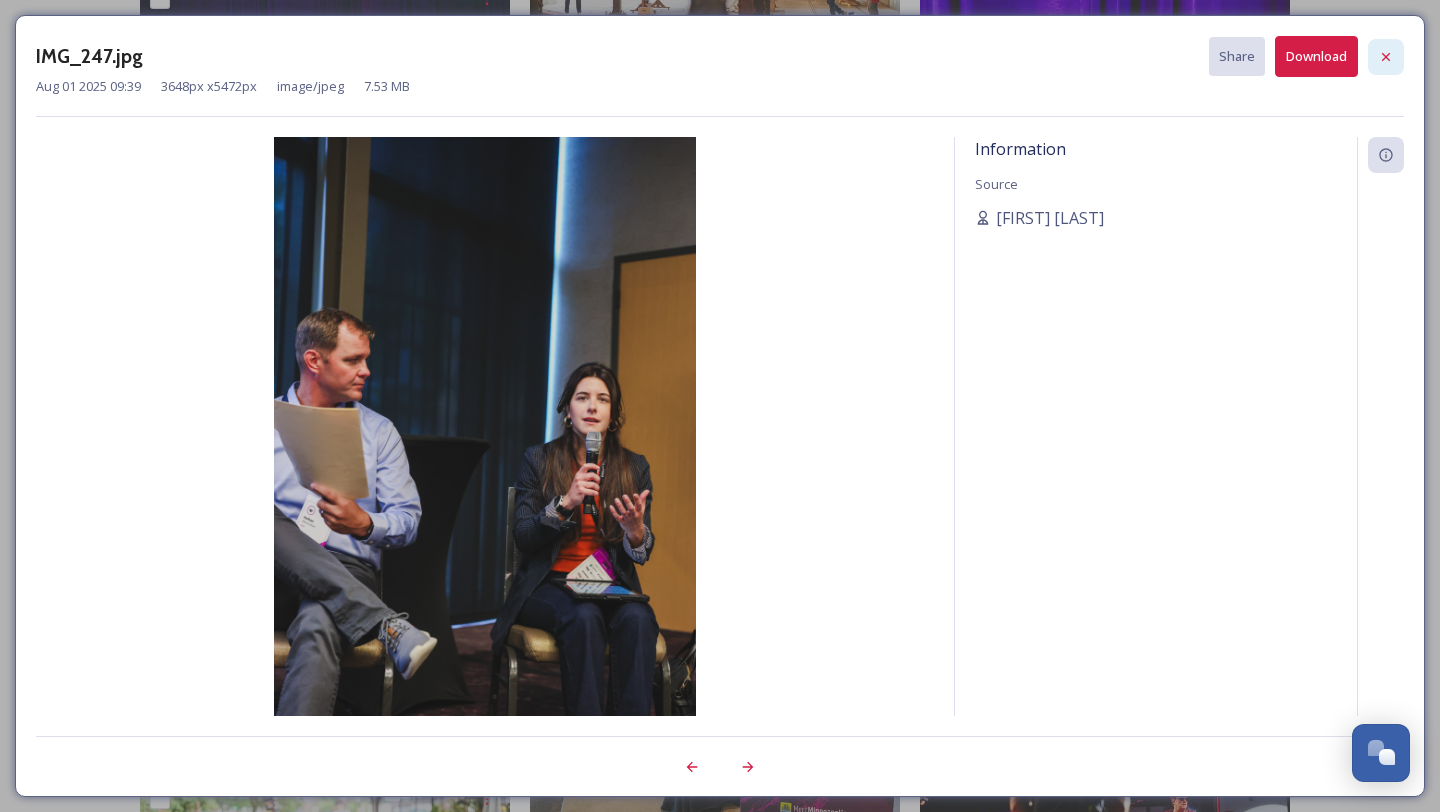 click 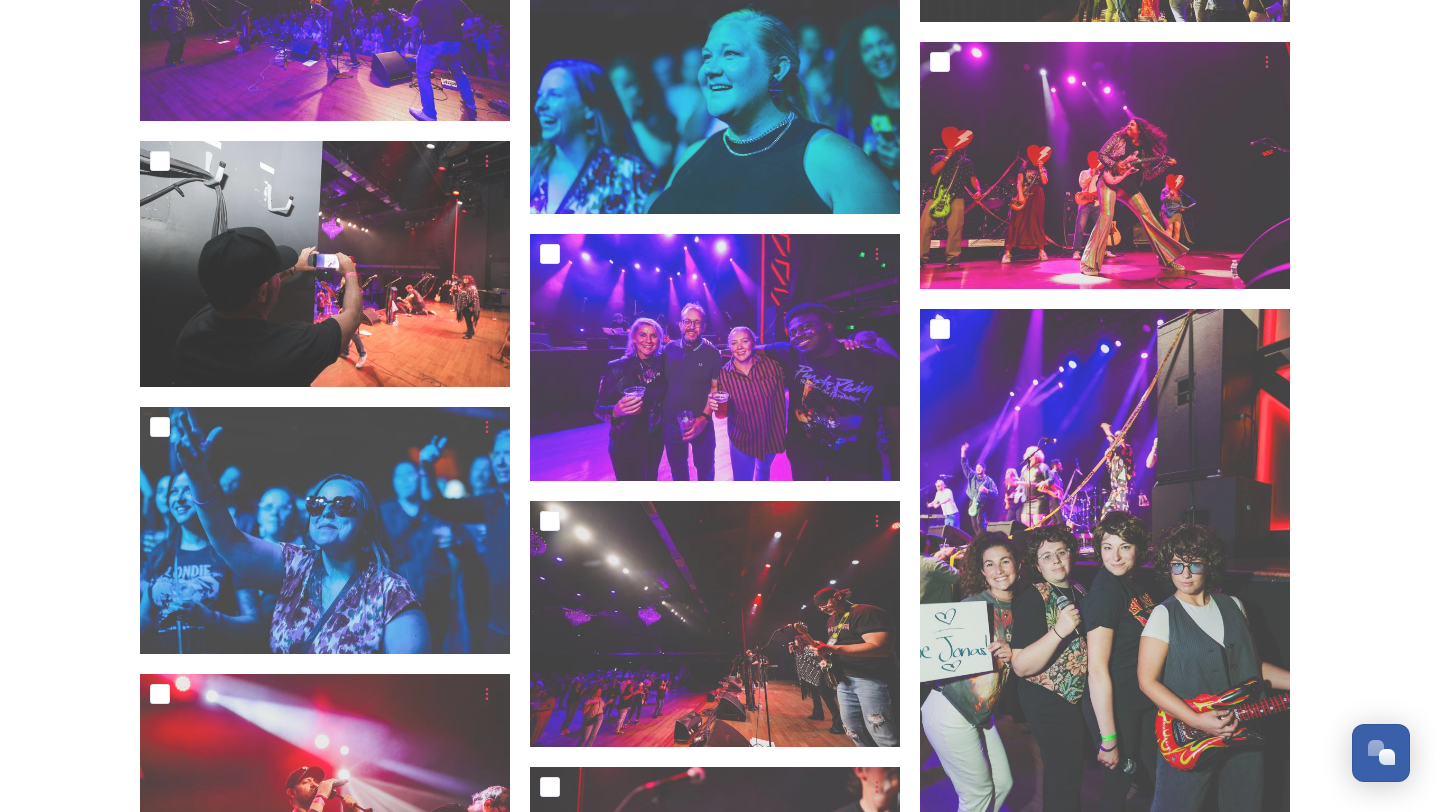scroll, scrollTop: 18502, scrollLeft: 0, axis: vertical 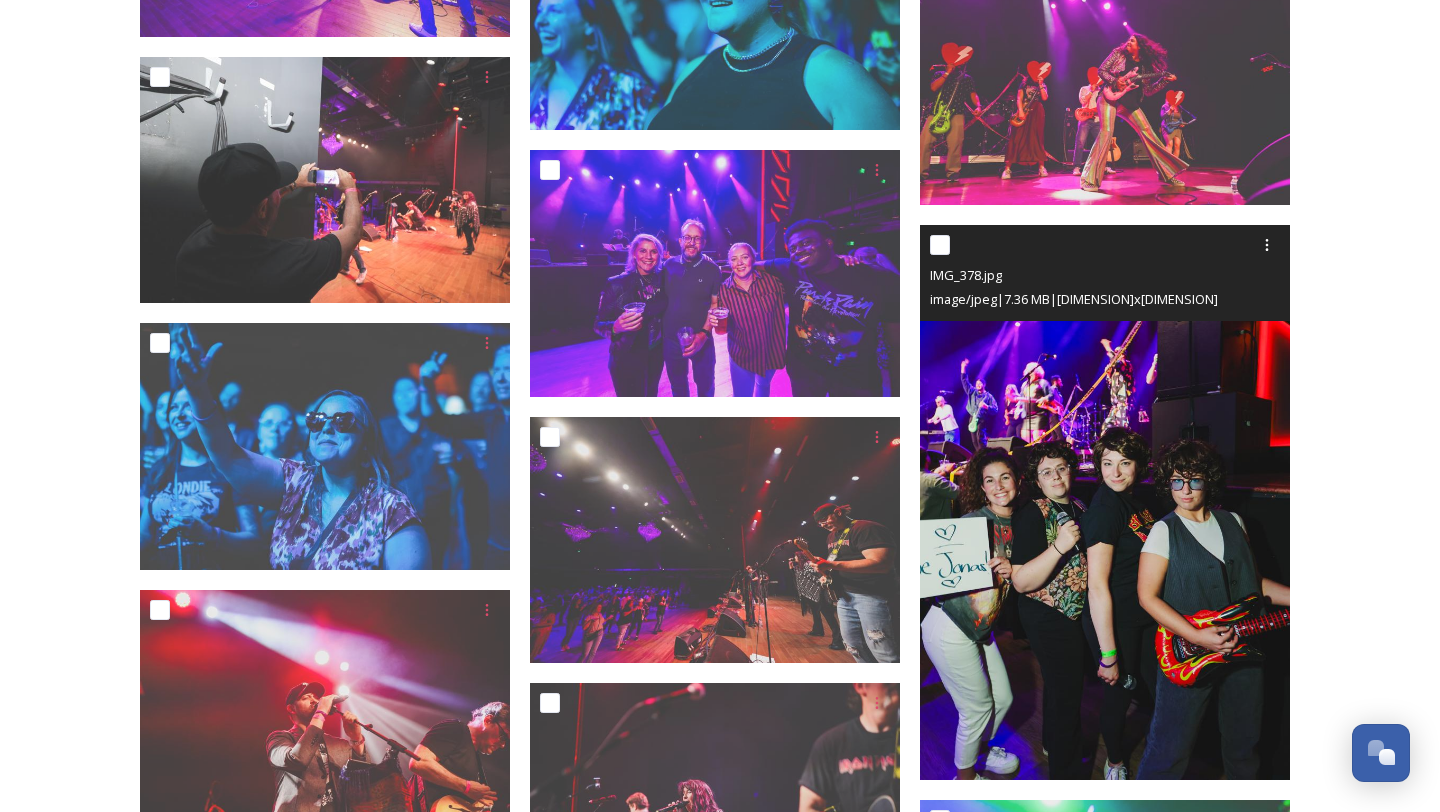 click at bounding box center (1105, 502) 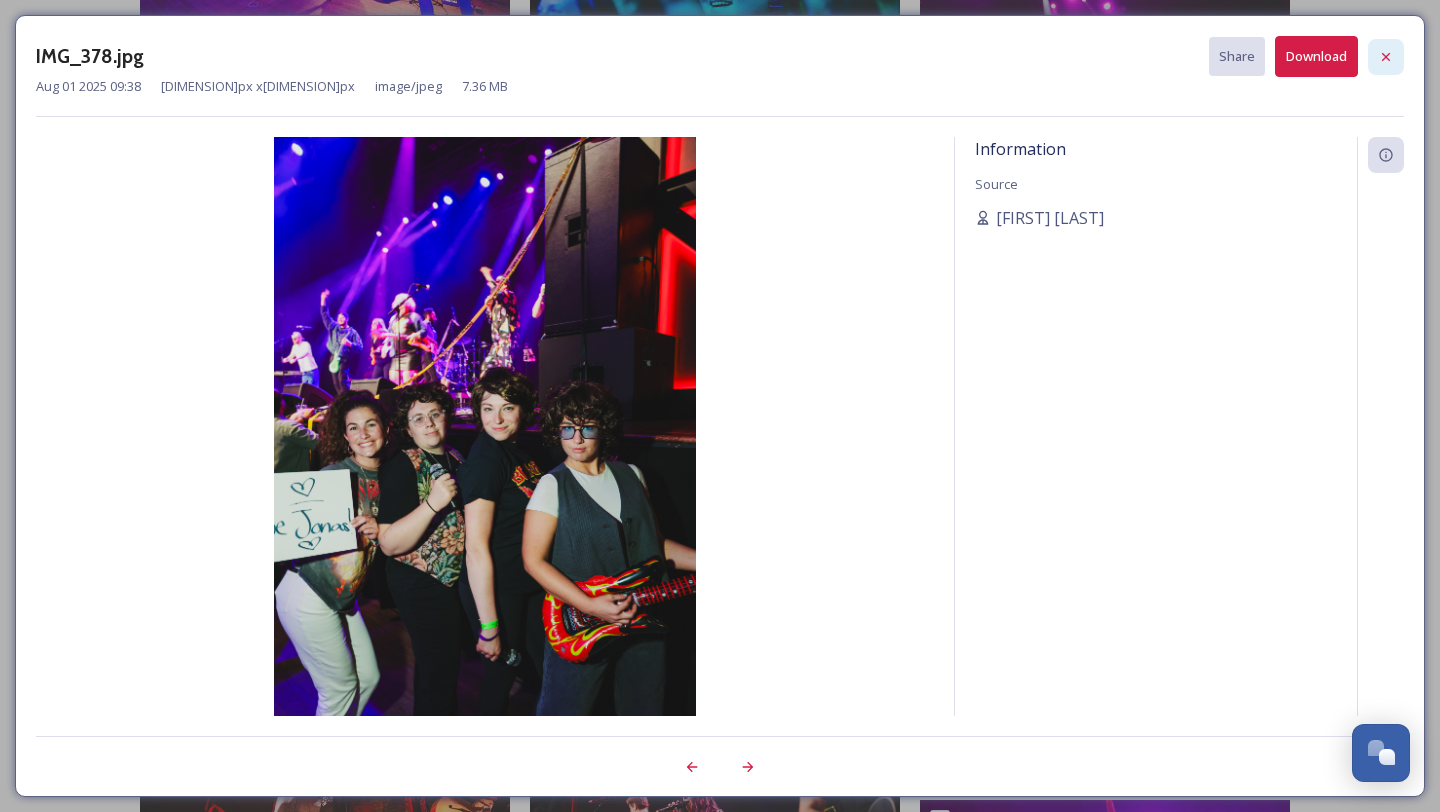 click 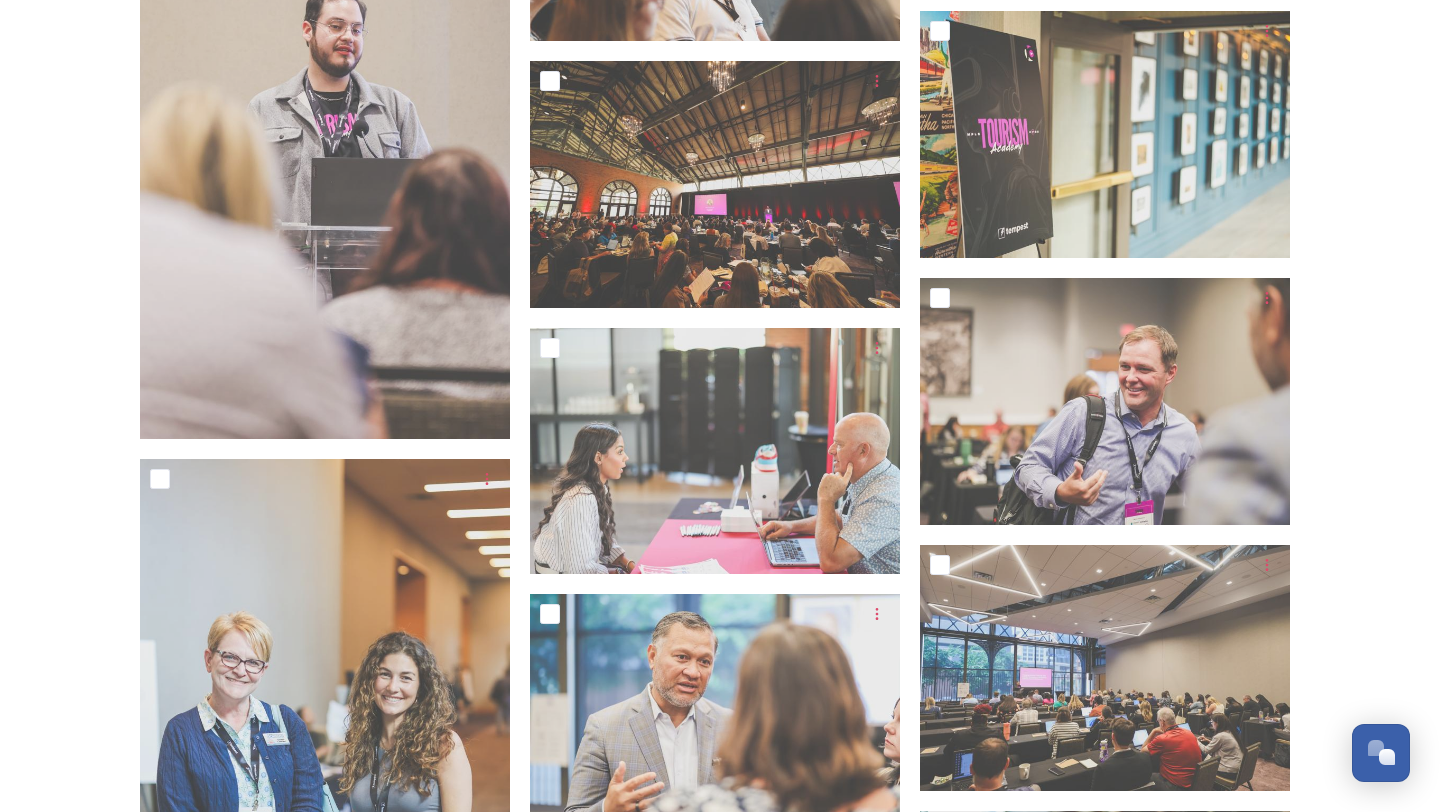 scroll, scrollTop: 29309, scrollLeft: 0, axis: vertical 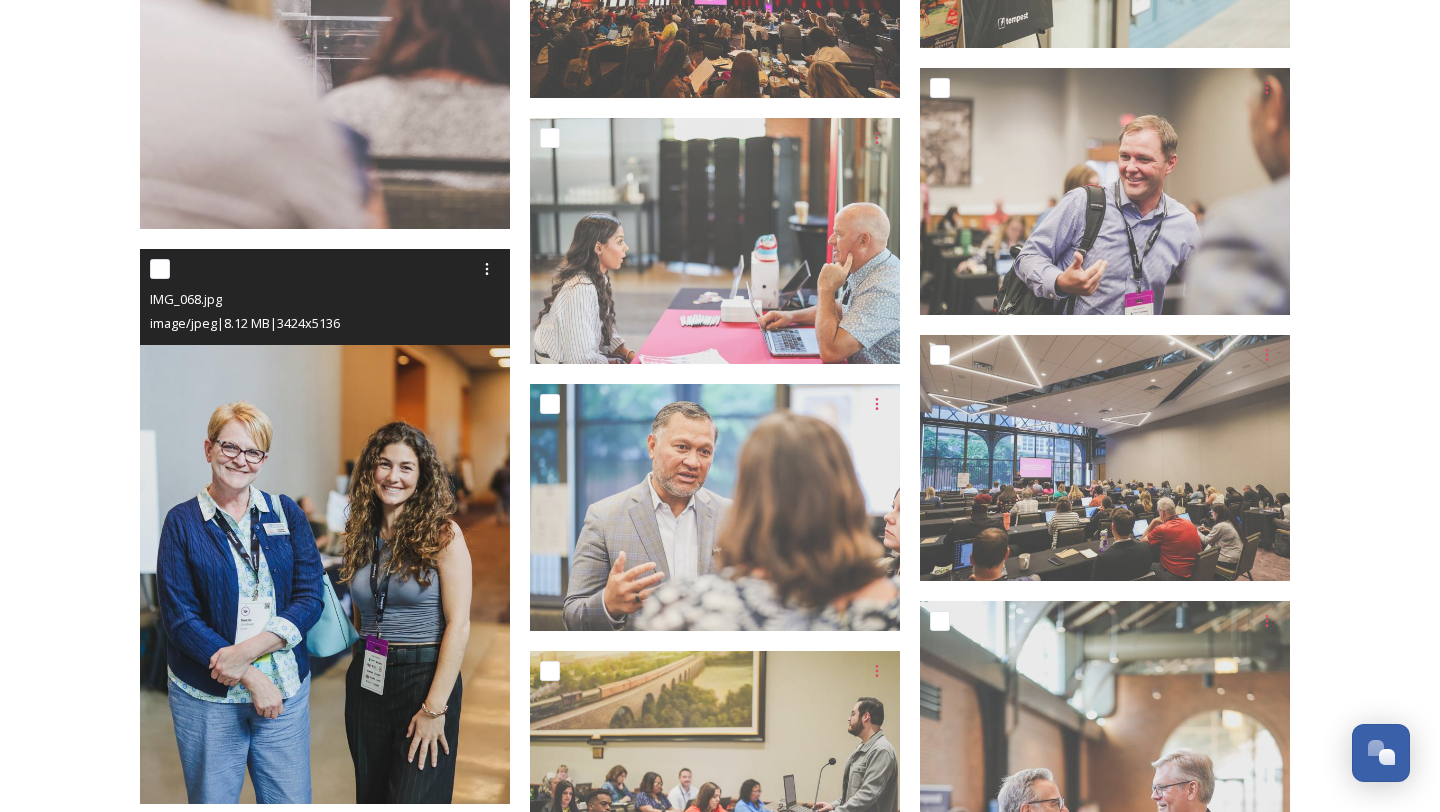 click at bounding box center [325, 526] 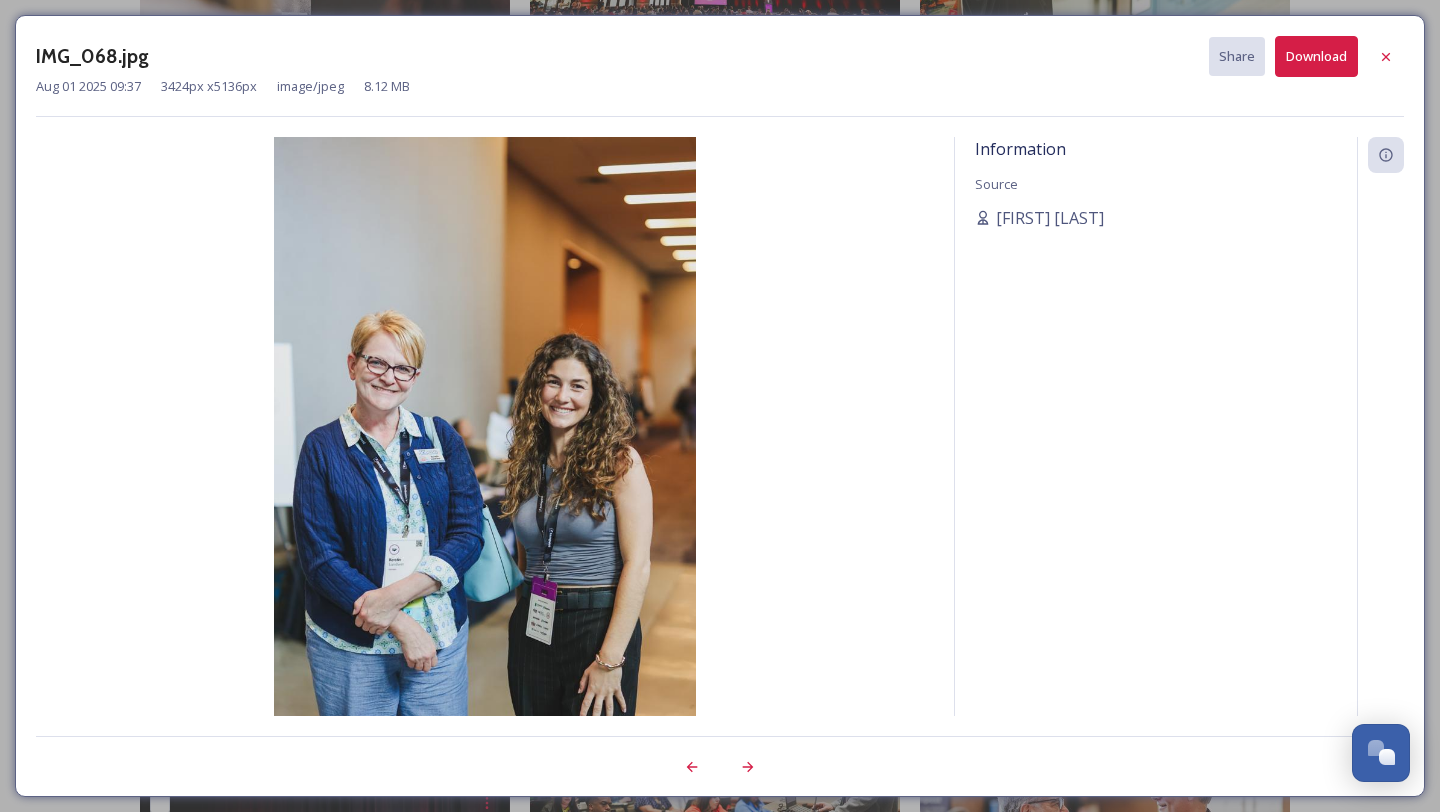 click on "Download" at bounding box center [1316, 56] 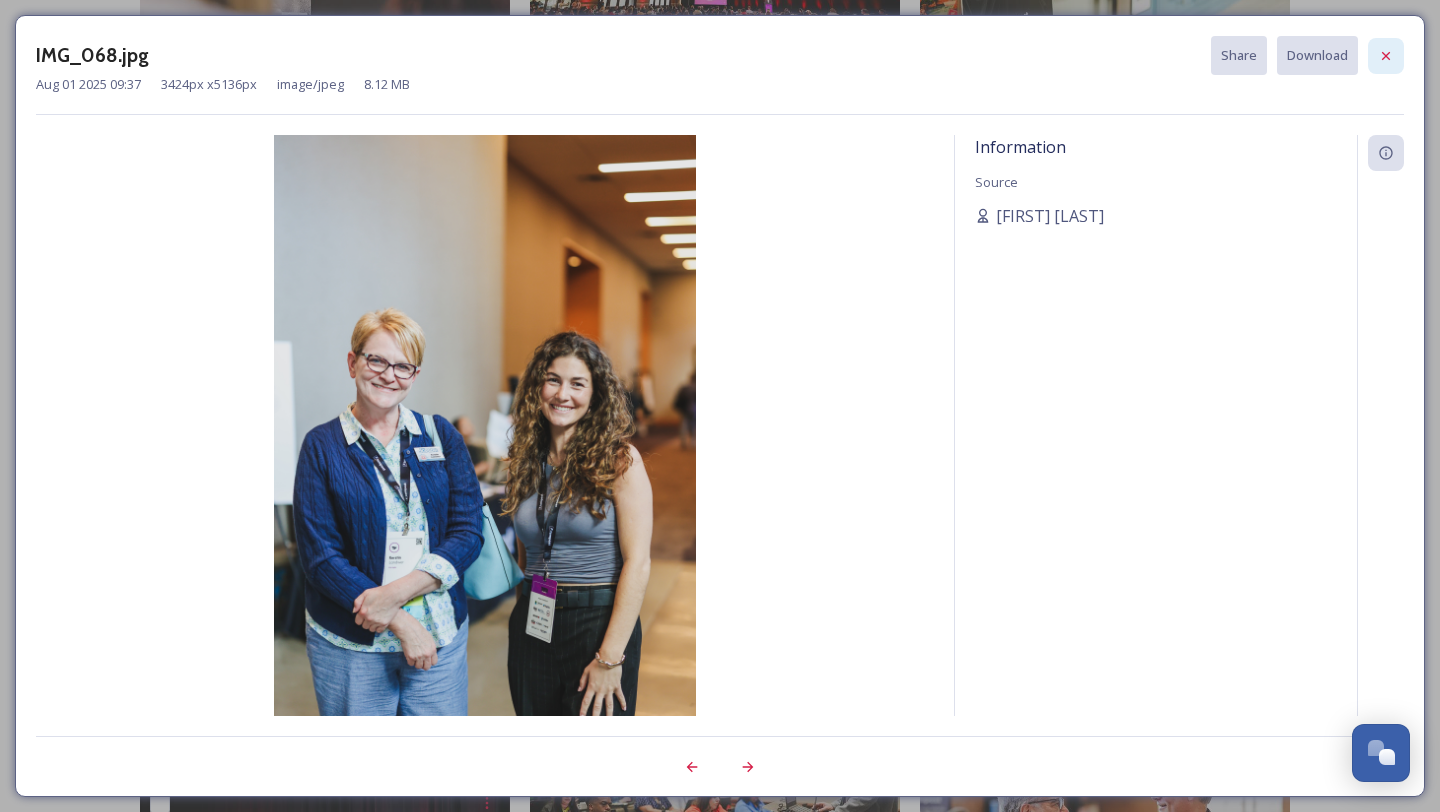 click at bounding box center (1386, 56) 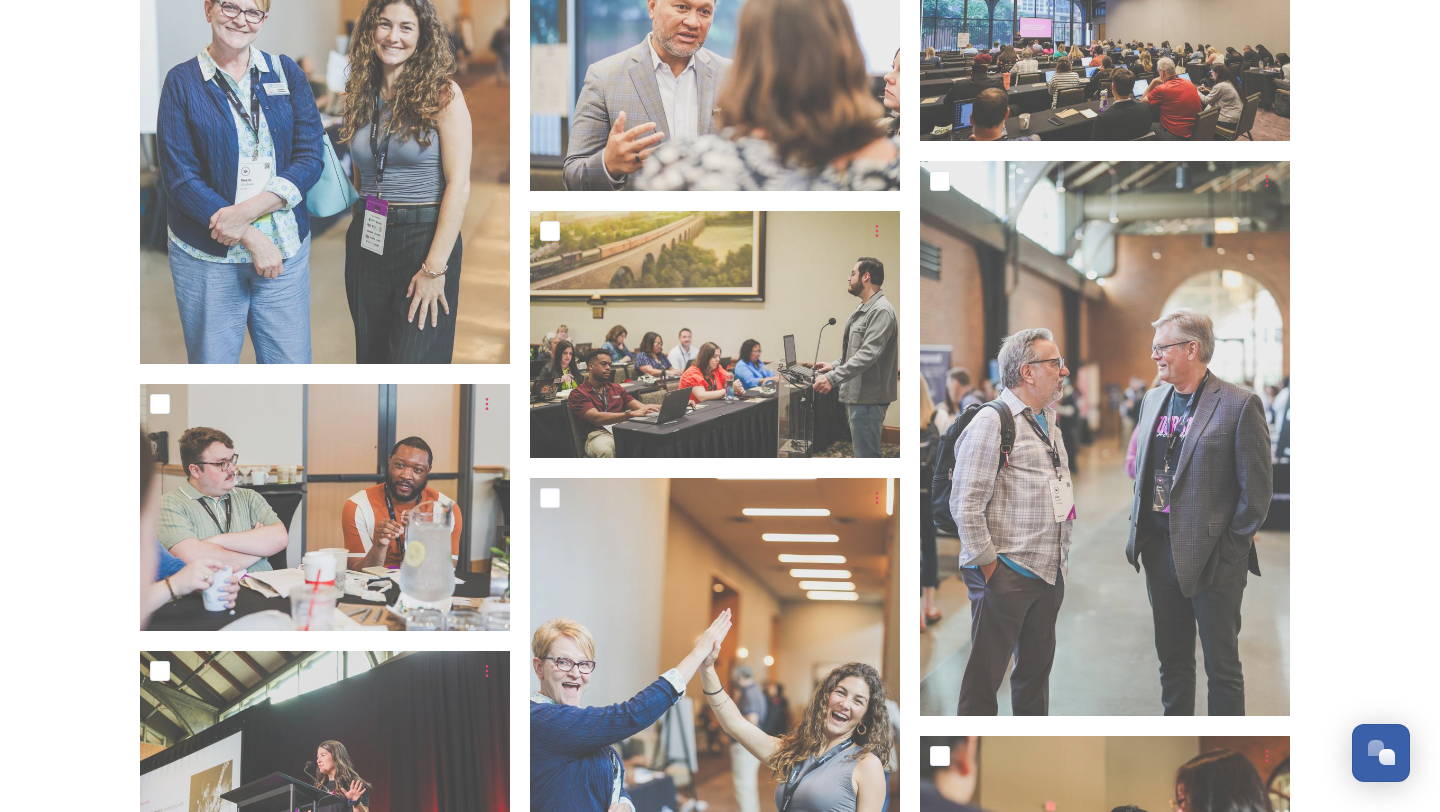 scroll, scrollTop: 29761, scrollLeft: 0, axis: vertical 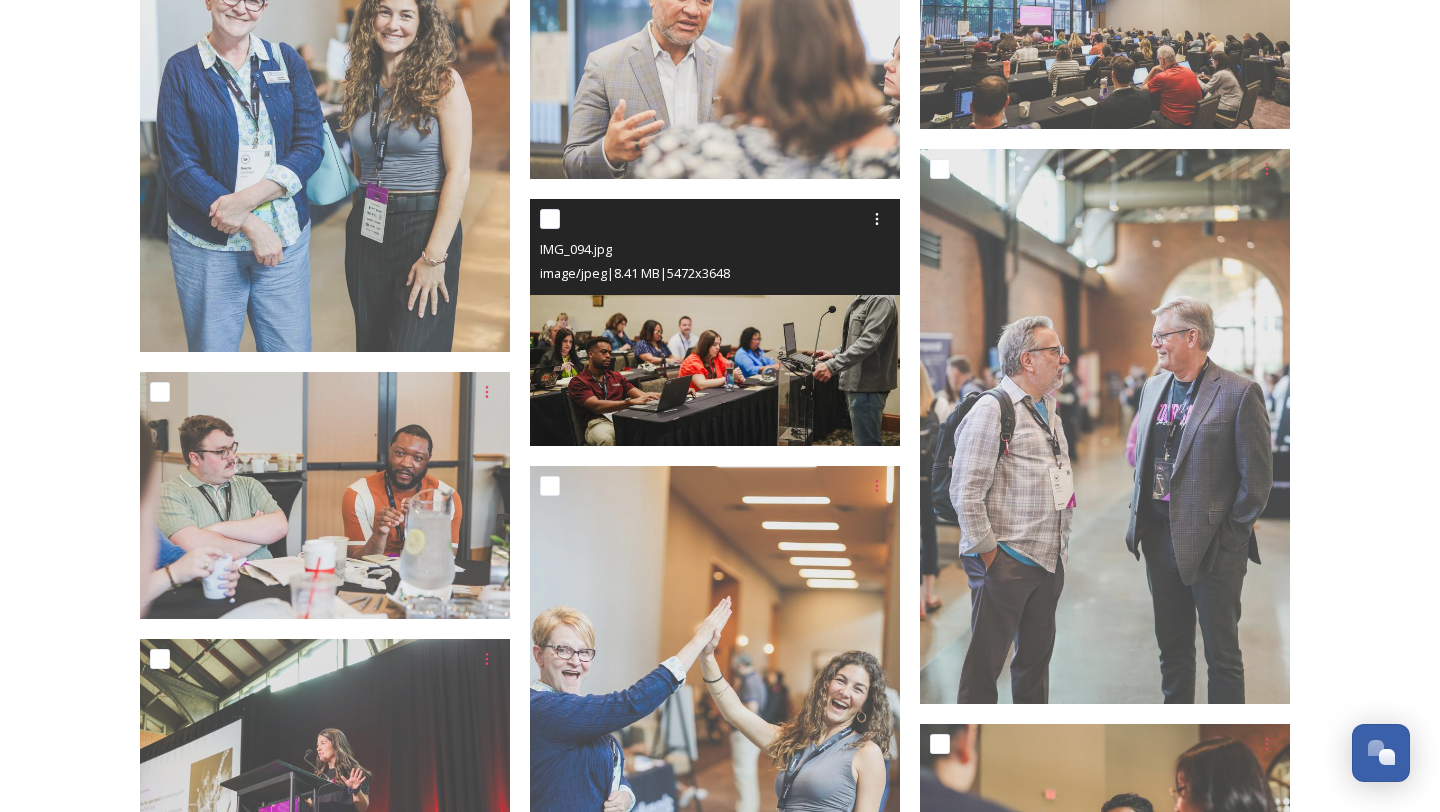 click at bounding box center [715, 322] 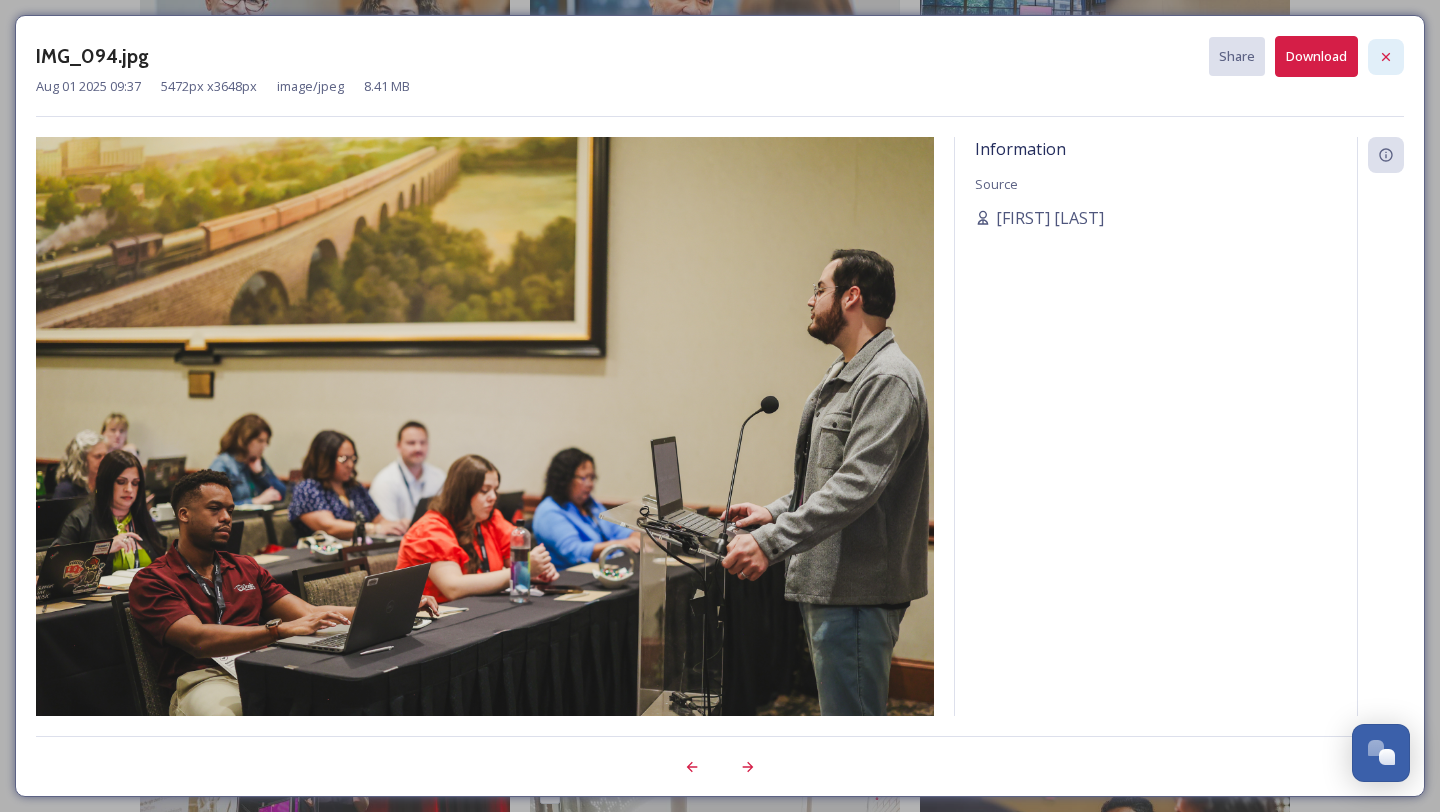 click 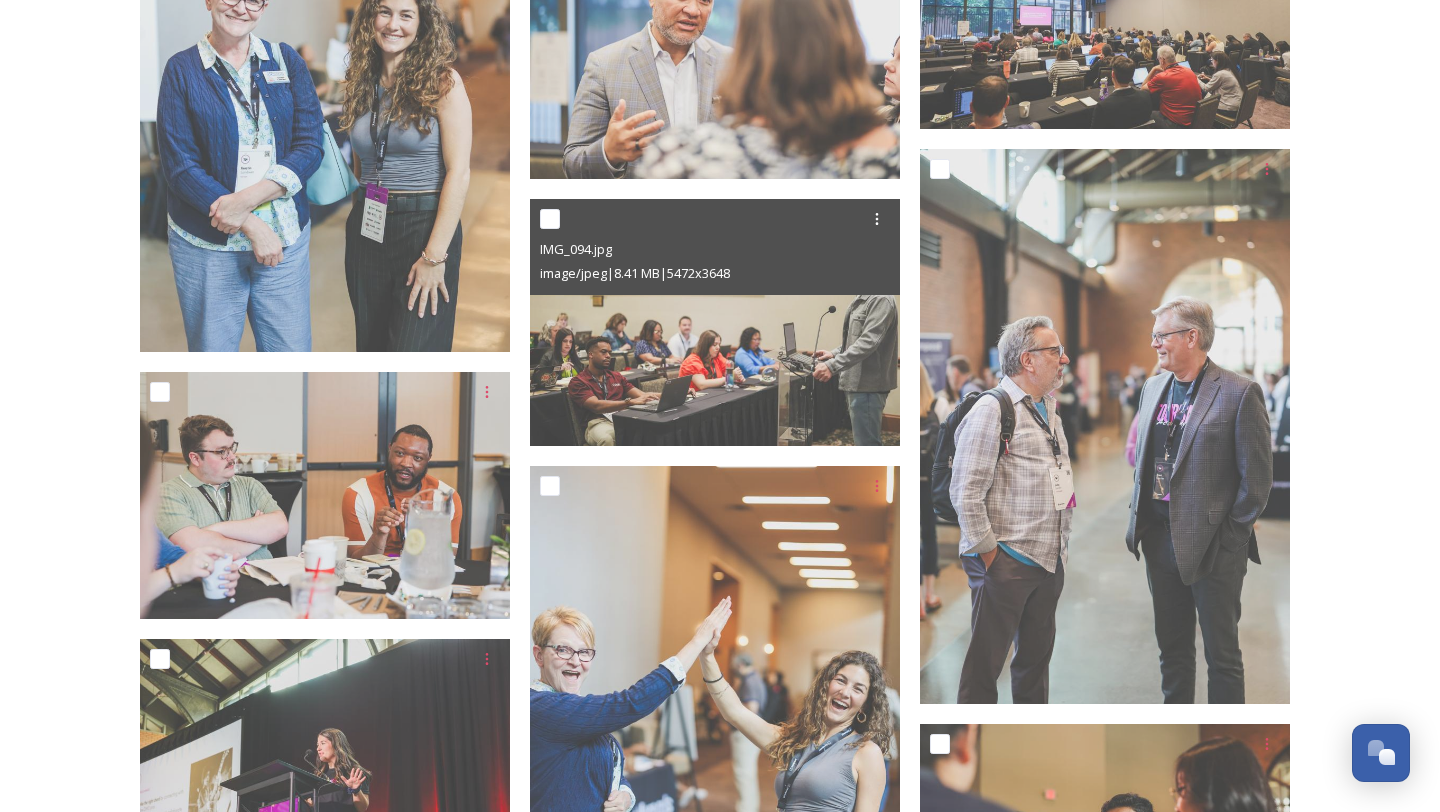 click on "Collection:  Tourism Academy 2025 Shared by  Tempest Photos from Tourism Academy 2025 — June 23-26 in Minneapolis, MN. 351  file s Filters Date Created Select all 19080012.JPG image/jpeg  |  [FILE_SIZE]  |  1565  x  1037 19070023.JPG image/jpeg  |  [FILE_SIZE]  |  1565  x  1037 19040008.JPG image/jpeg  |  [FILE_SIZE]  |  1565  x  1037 IMG_107.jpg image/jpeg  |  7.96 MB  |  4863  x  3242 IMG_247.jpg image/jpeg  |  7.53 MB  |  3648  x  5472 IMG_068.jpg image/jpeg  |  8.12 MB  |  3424  x  5136 19080011.JPG image/jpeg  |  [FILE_SIZE]  |  1565  x  1037 IMG_094.jpg image/jpeg  |  8.41 MB  |  5472  x  3648 19080002.JPG image/jpeg  |  [FILE_SIZE]  |  1565  x  1037 IMG_378.jpg image/jpeg  |  7.36 MB  |  3459  x  5189 Powered by" at bounding box center [720, -9612] 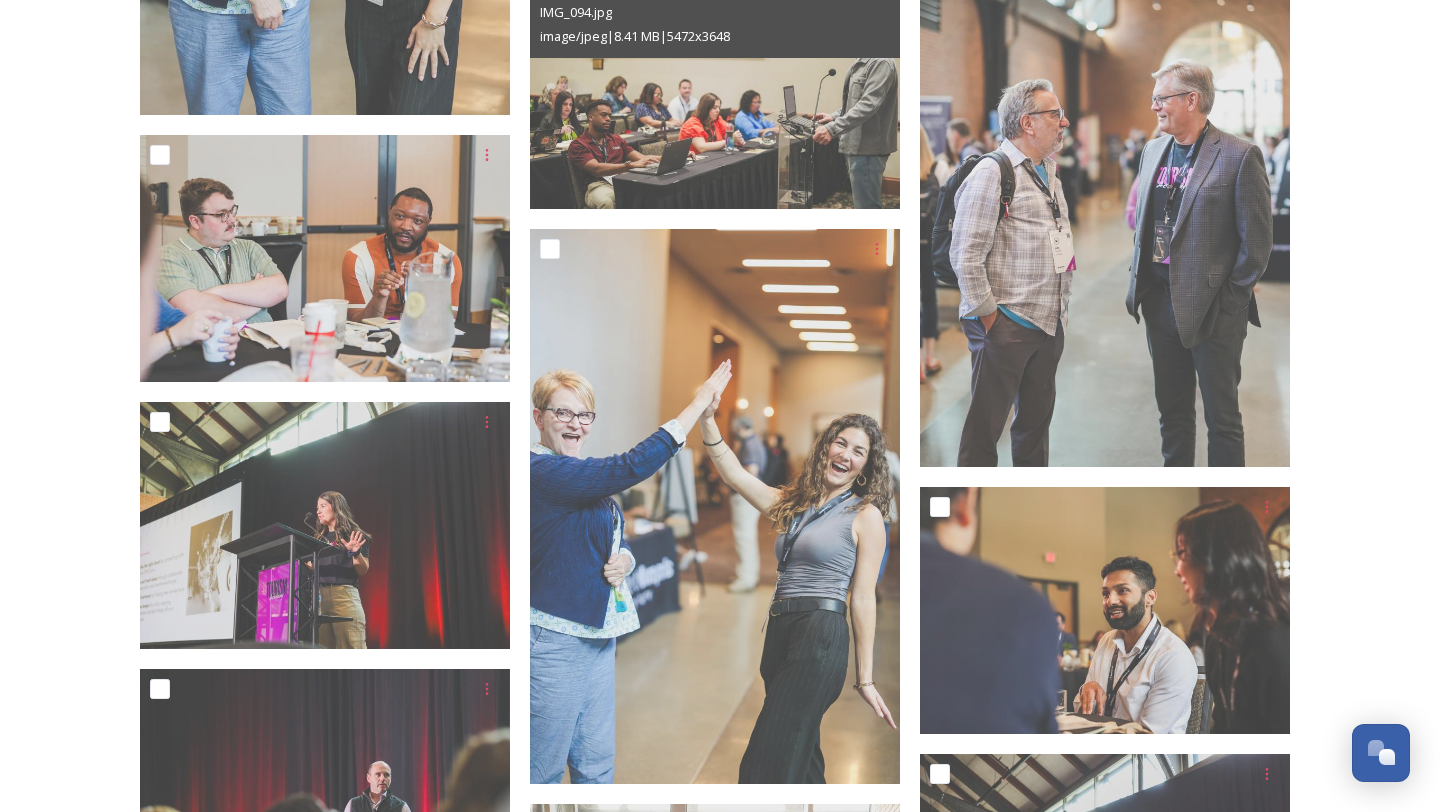 scroll, scrollTop: 30028, scrollLeft: 0, axis: vertical 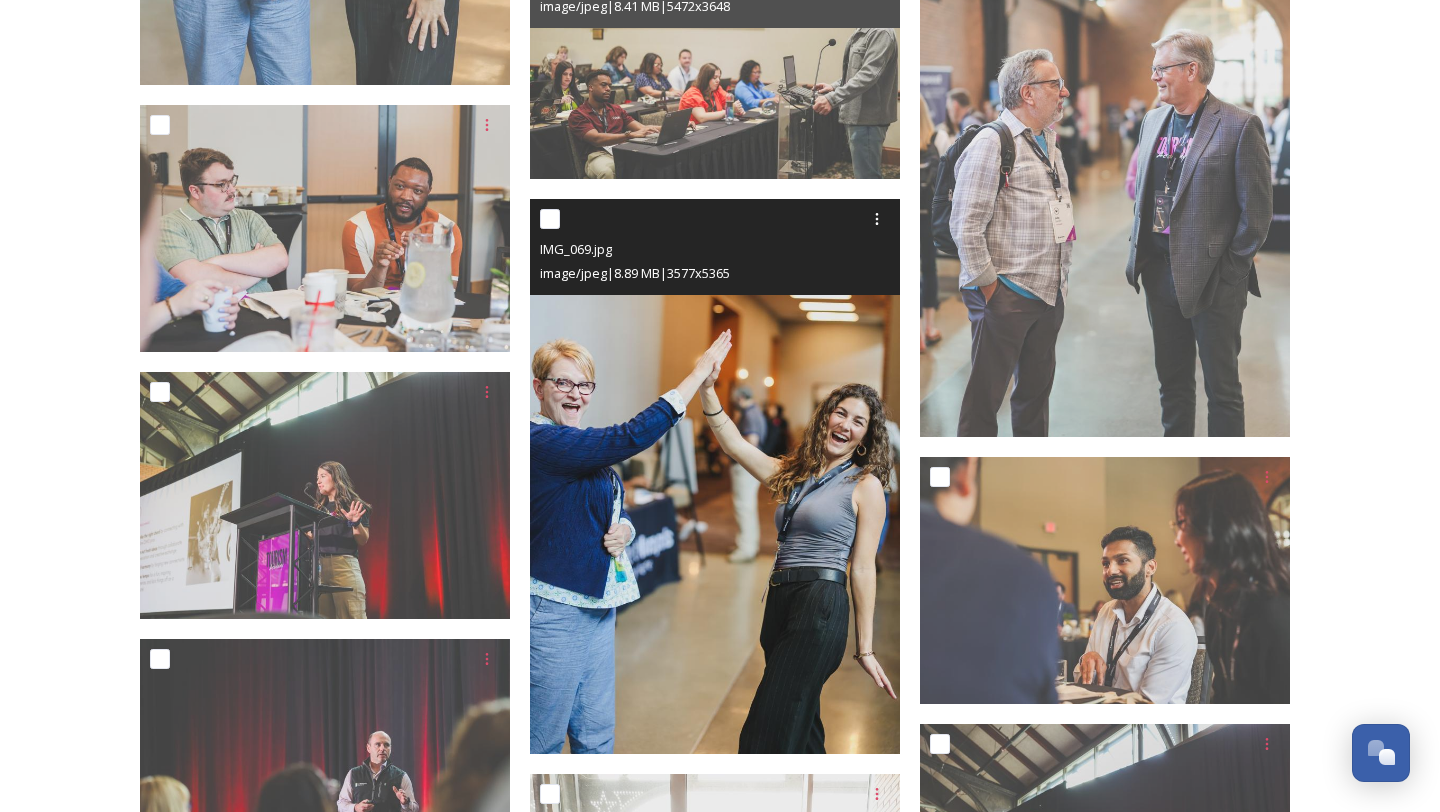 click at bounding box center (715, 476) 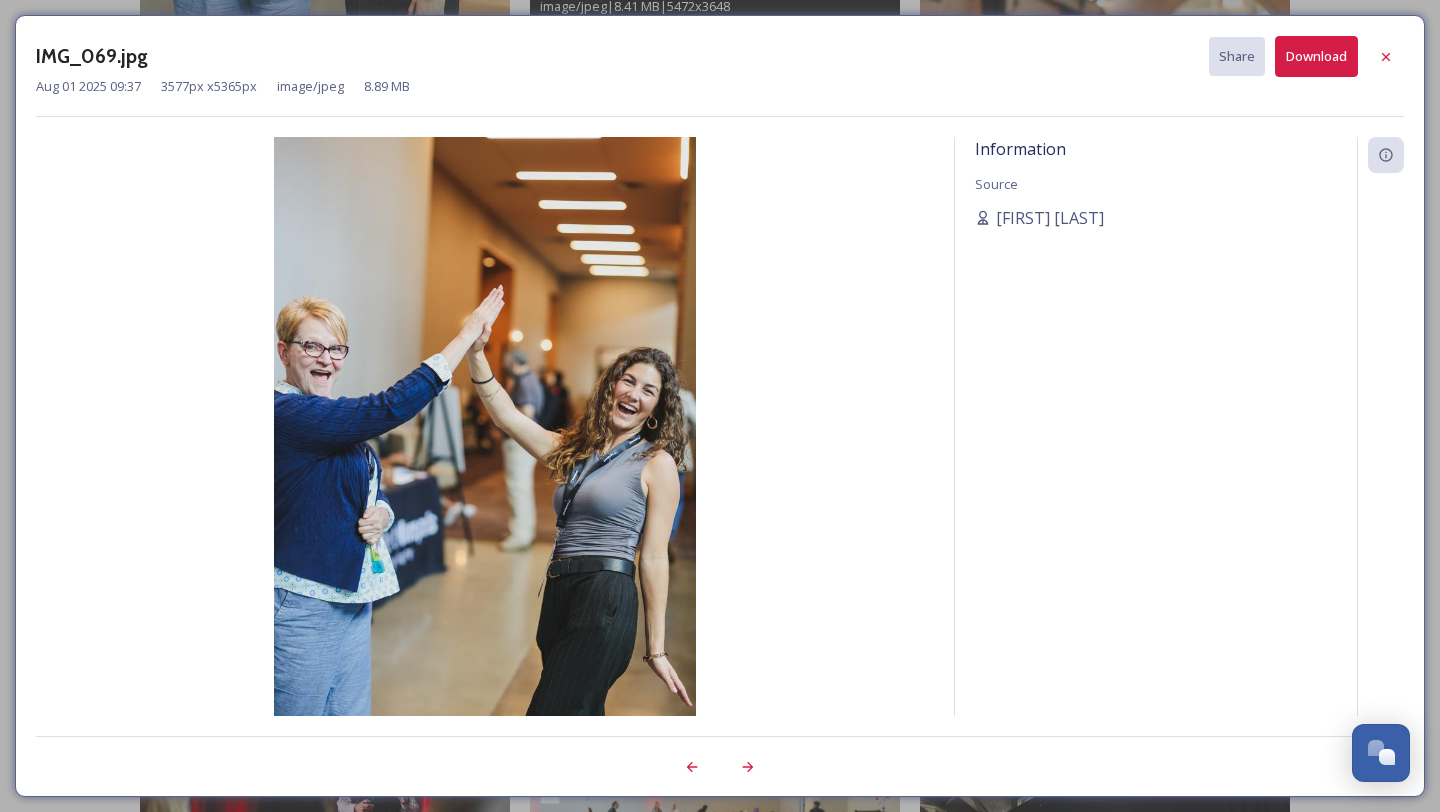 click on "Download" at bounding box center [1316, 56] 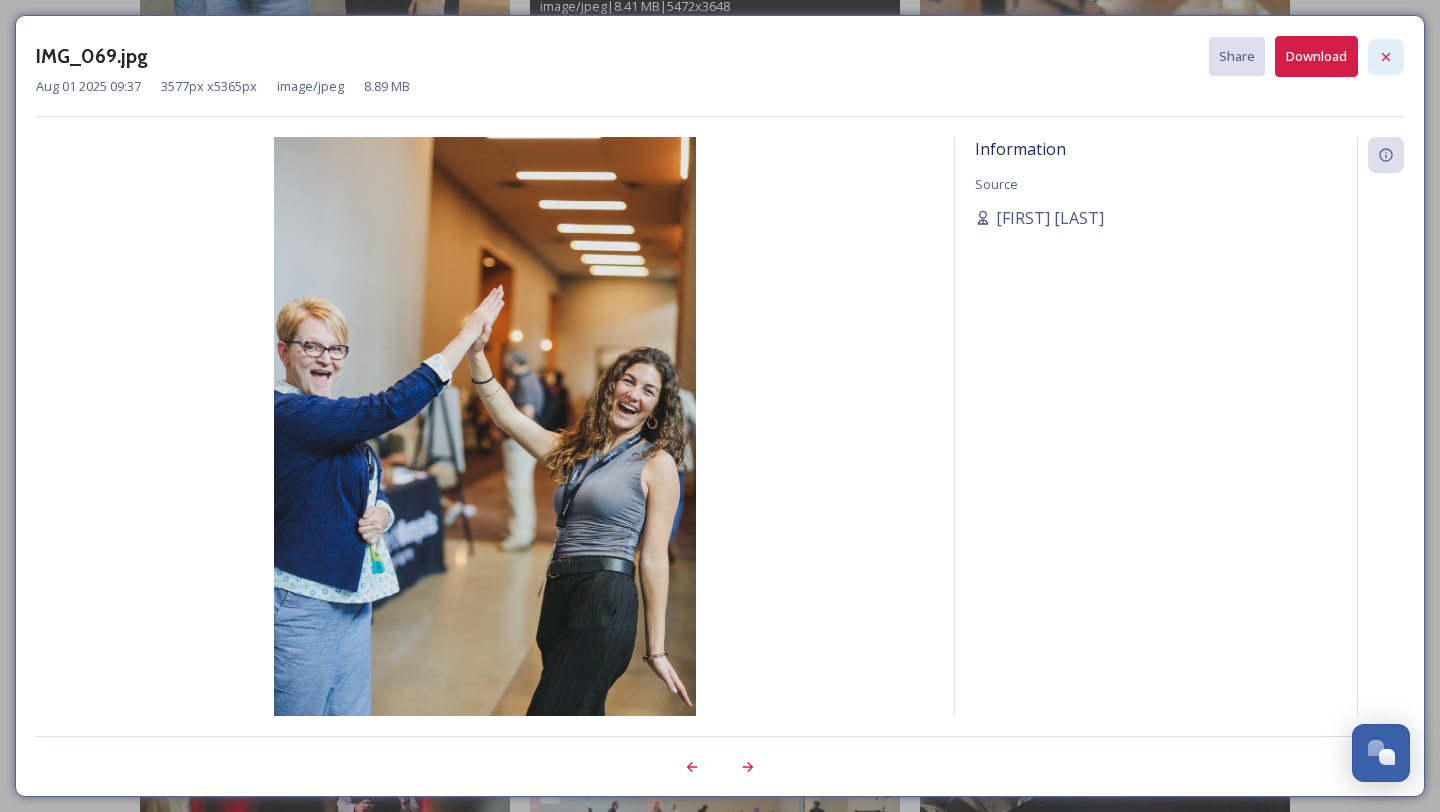click 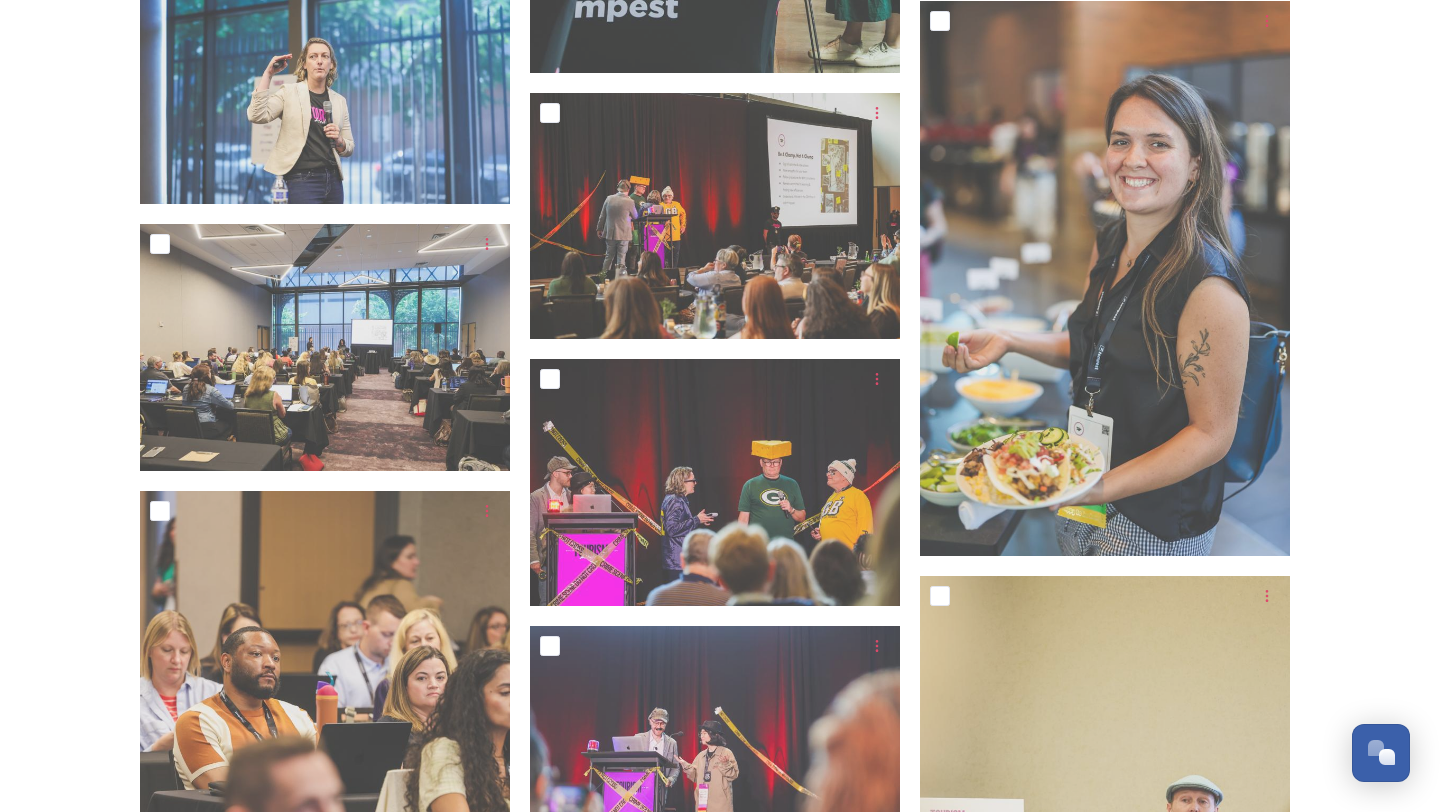 scroll, scrollTop: 33237, scrollLeft: 0, axis: vertical 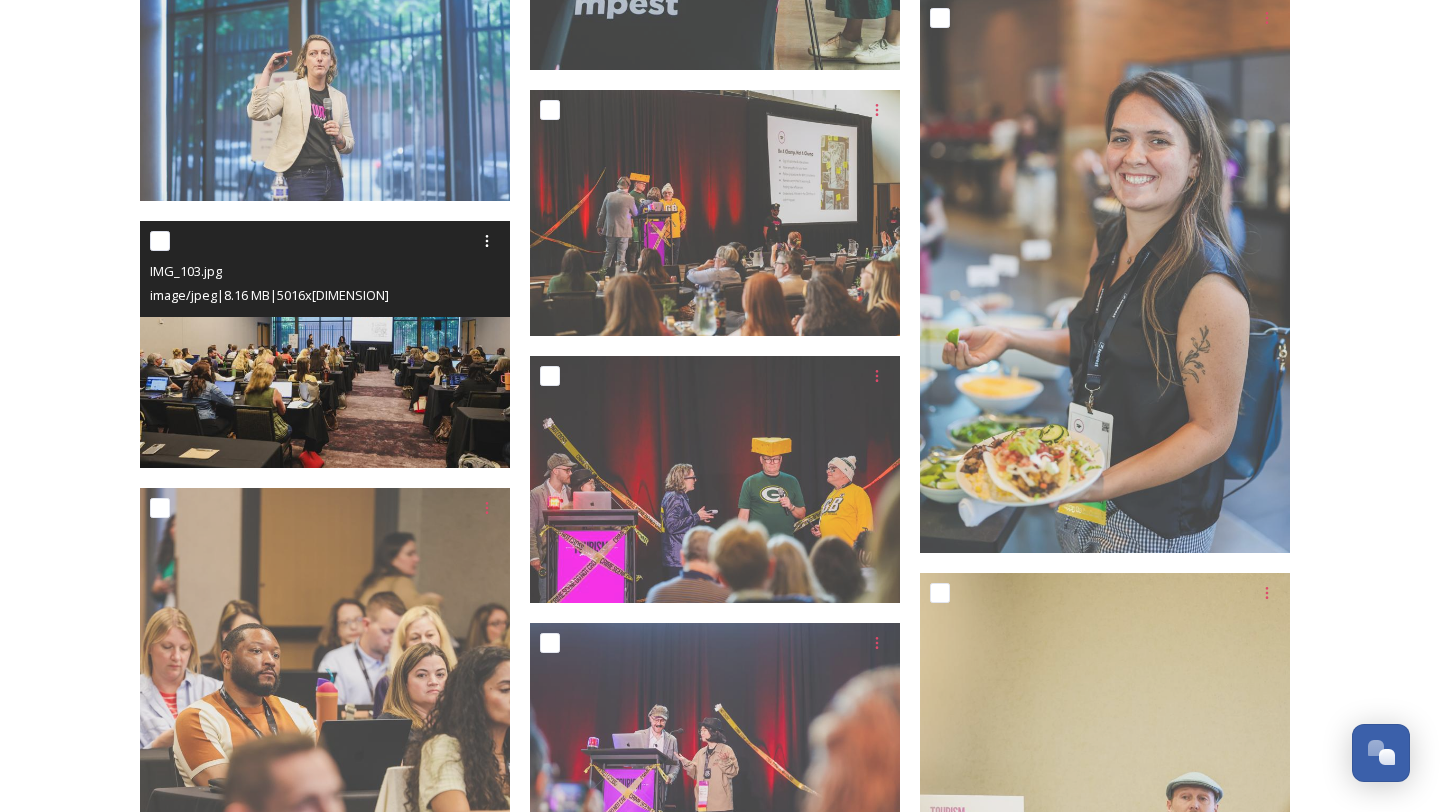 click at bounding box center (325, 344) 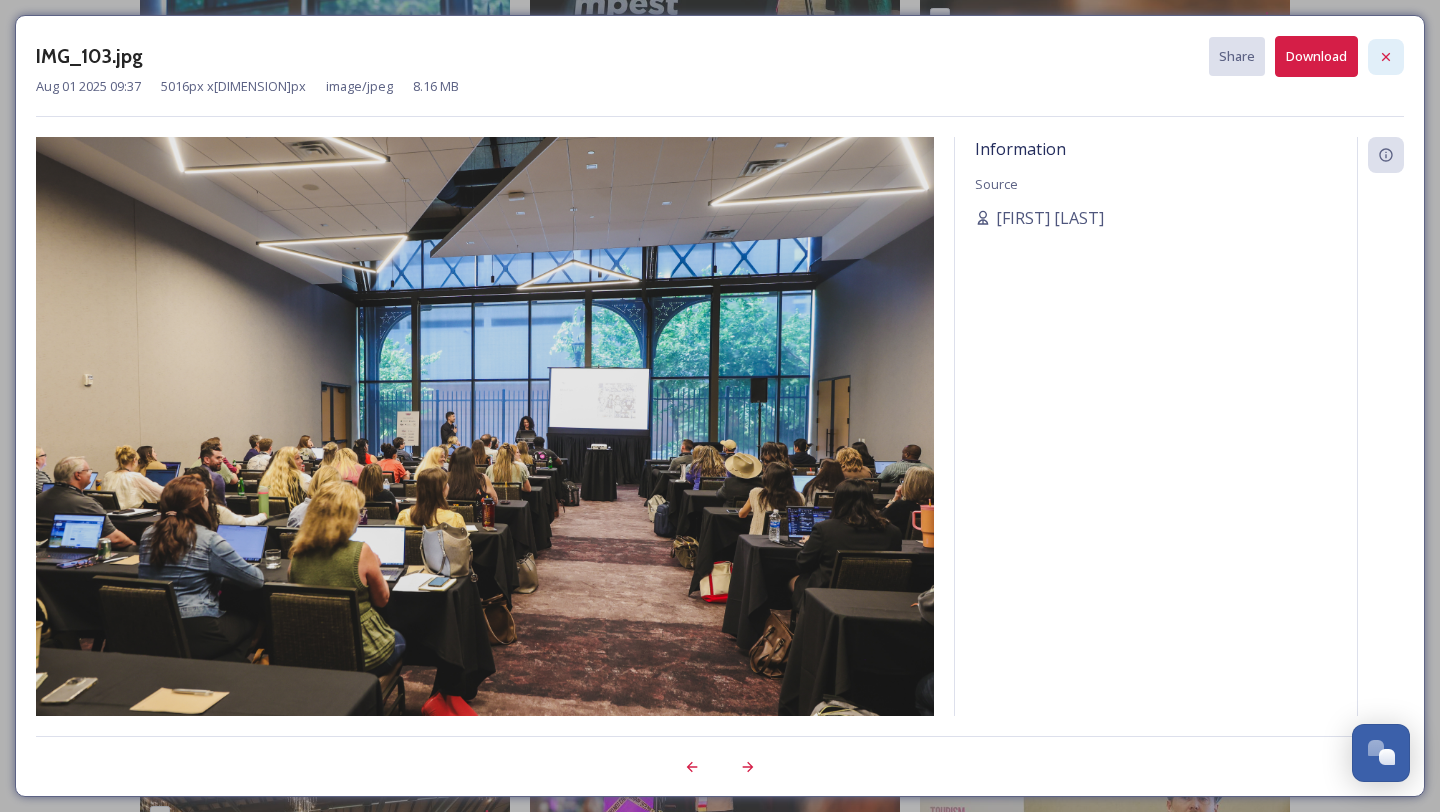 click 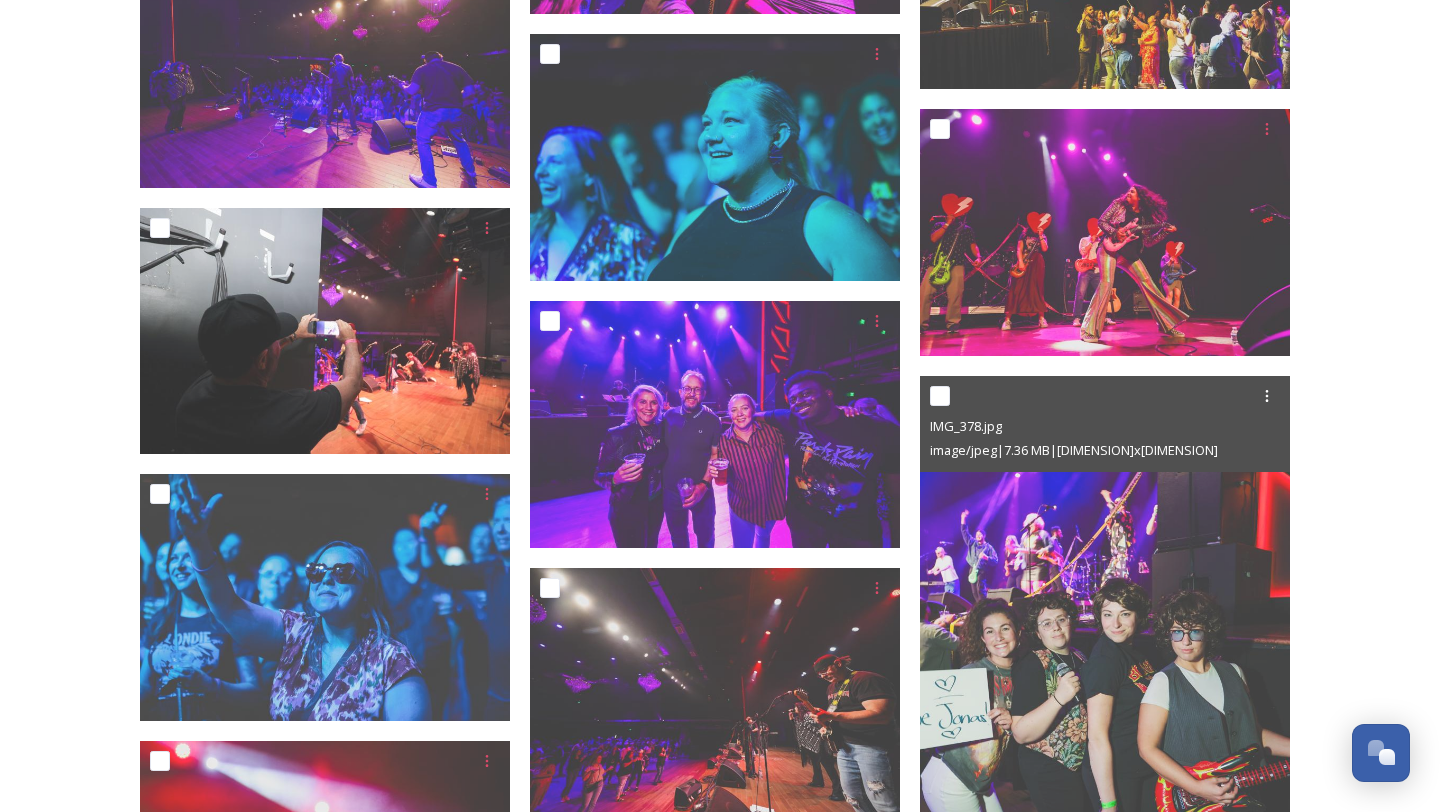 scroll, scrollTop: 18359, scrollLeft: 0, axis: vertical 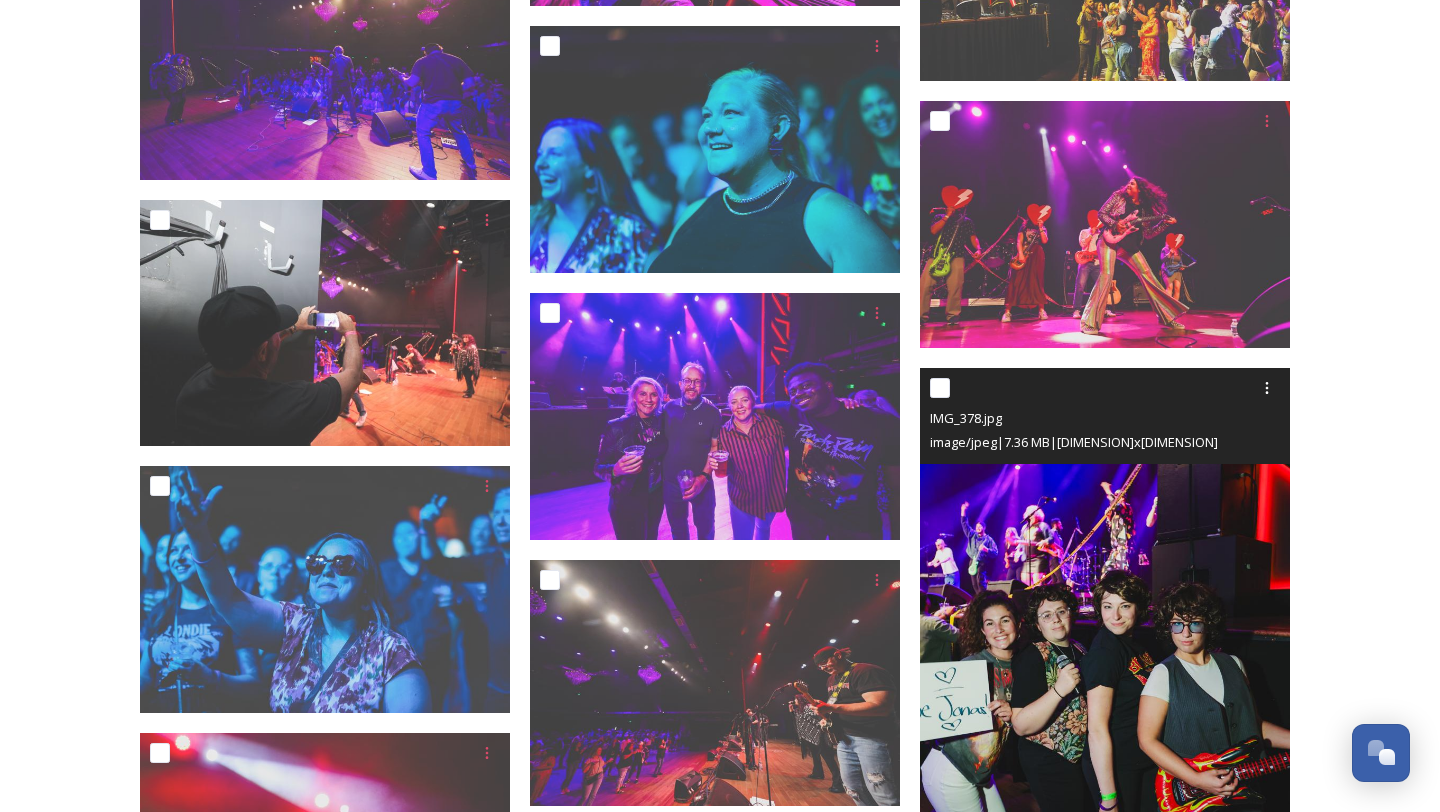 click at bounding box center [1105, 645] 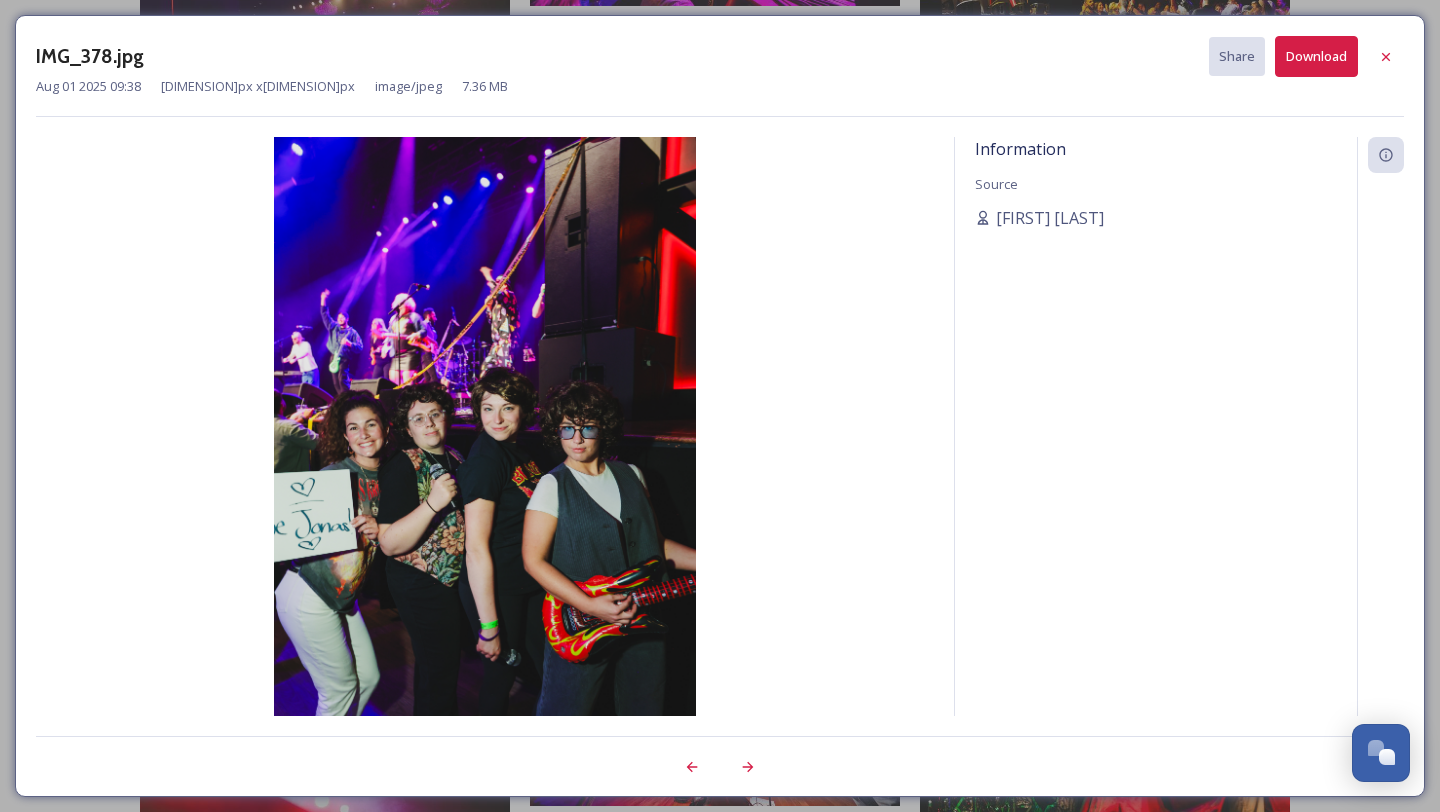 click on "Download" at bounding box center (1316, 56) 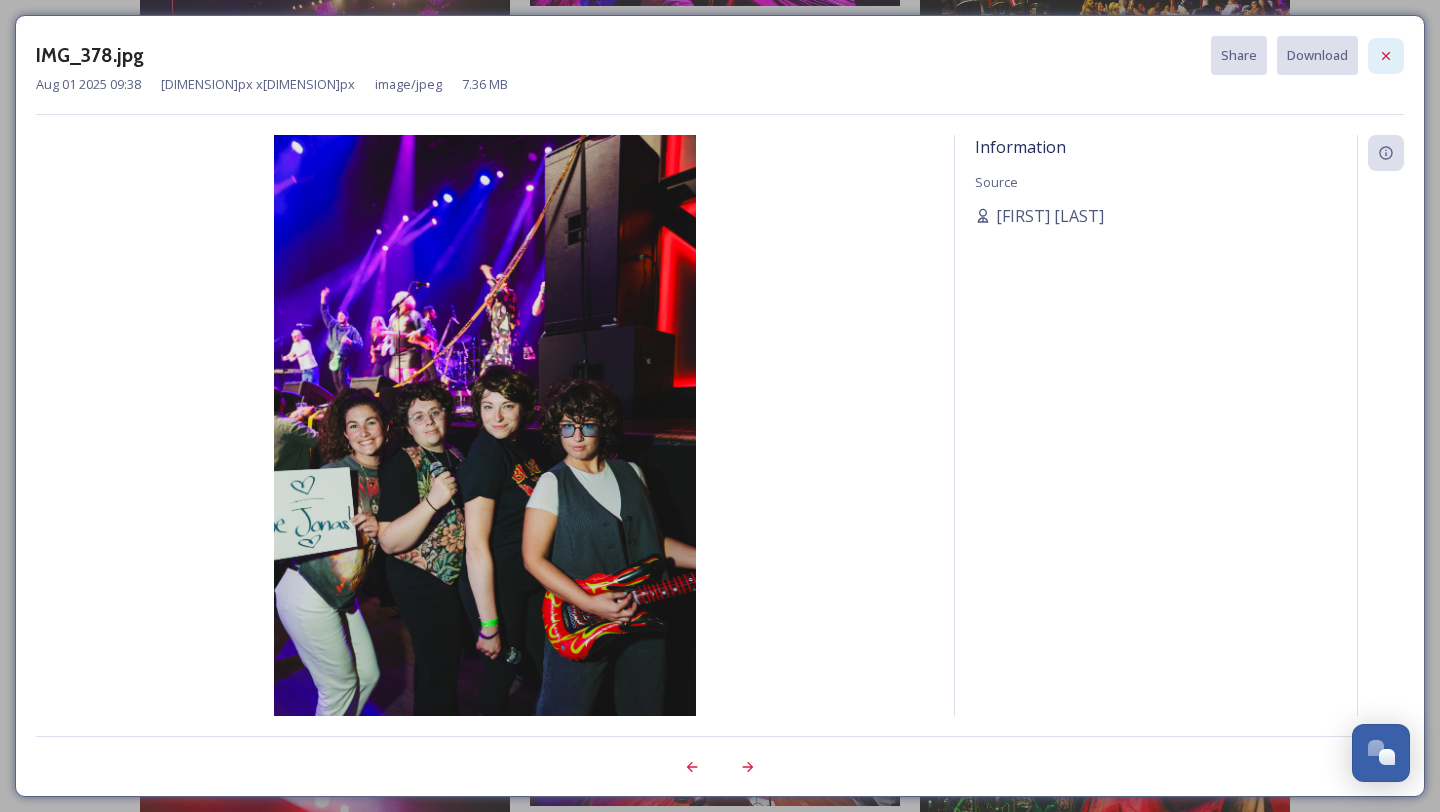 click at bounding box center [1386, 56] 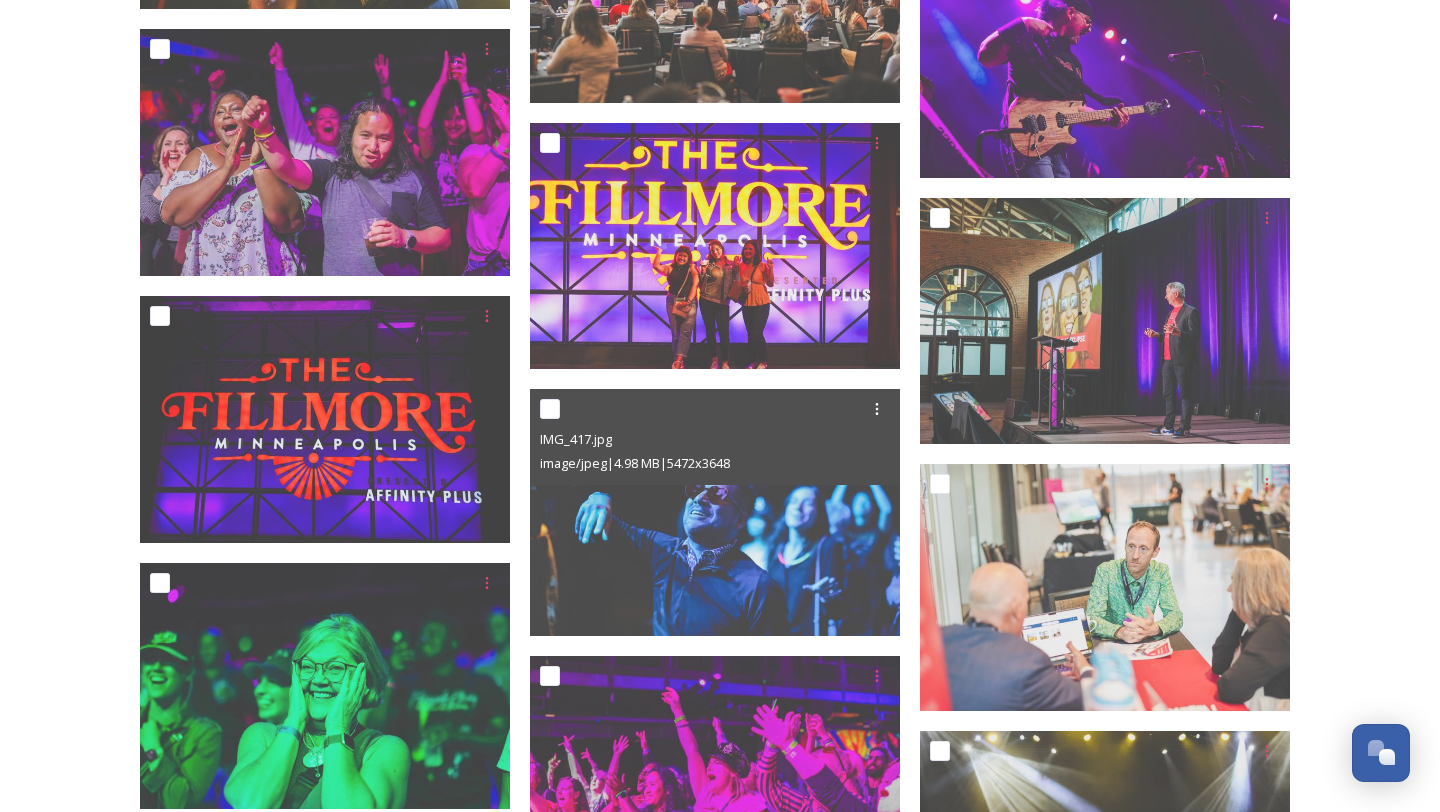 scroll, scrollTop: 16916, scrollLeft: 0, axis: vertical 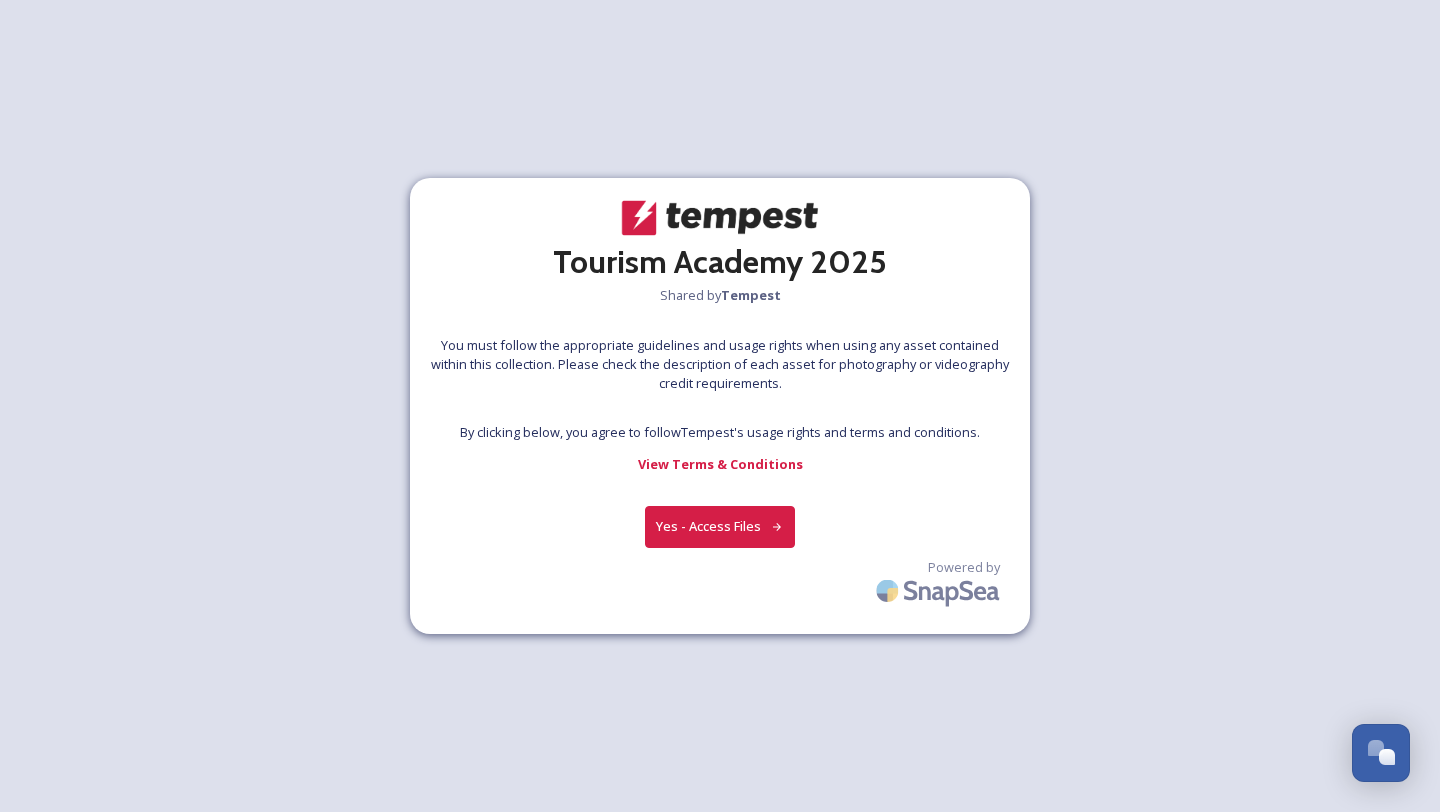 click on "Yes - Access Files" at bounding box center [720, 526] 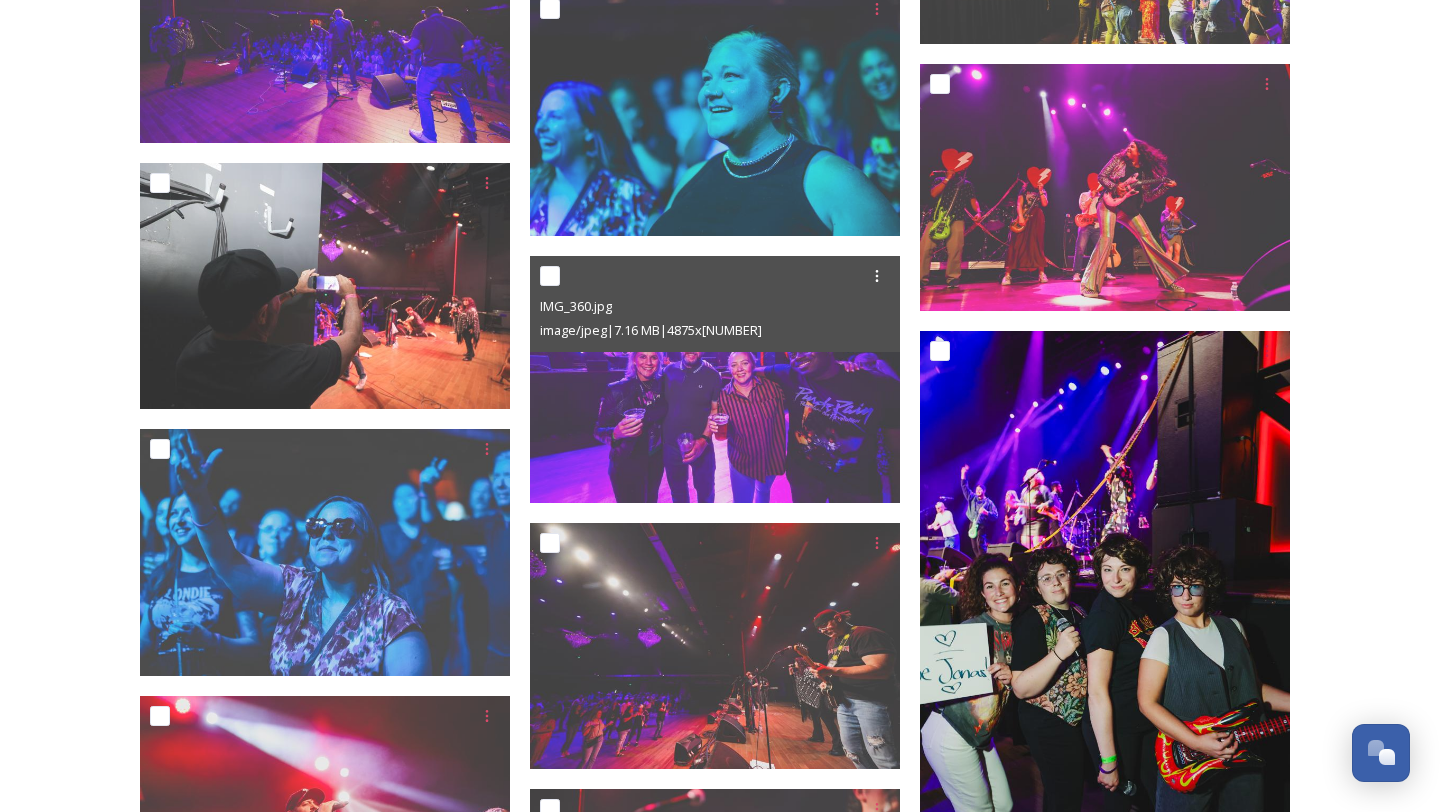 scroll, scrollTop: 18411, scrollLeft: 0, axis: vertical 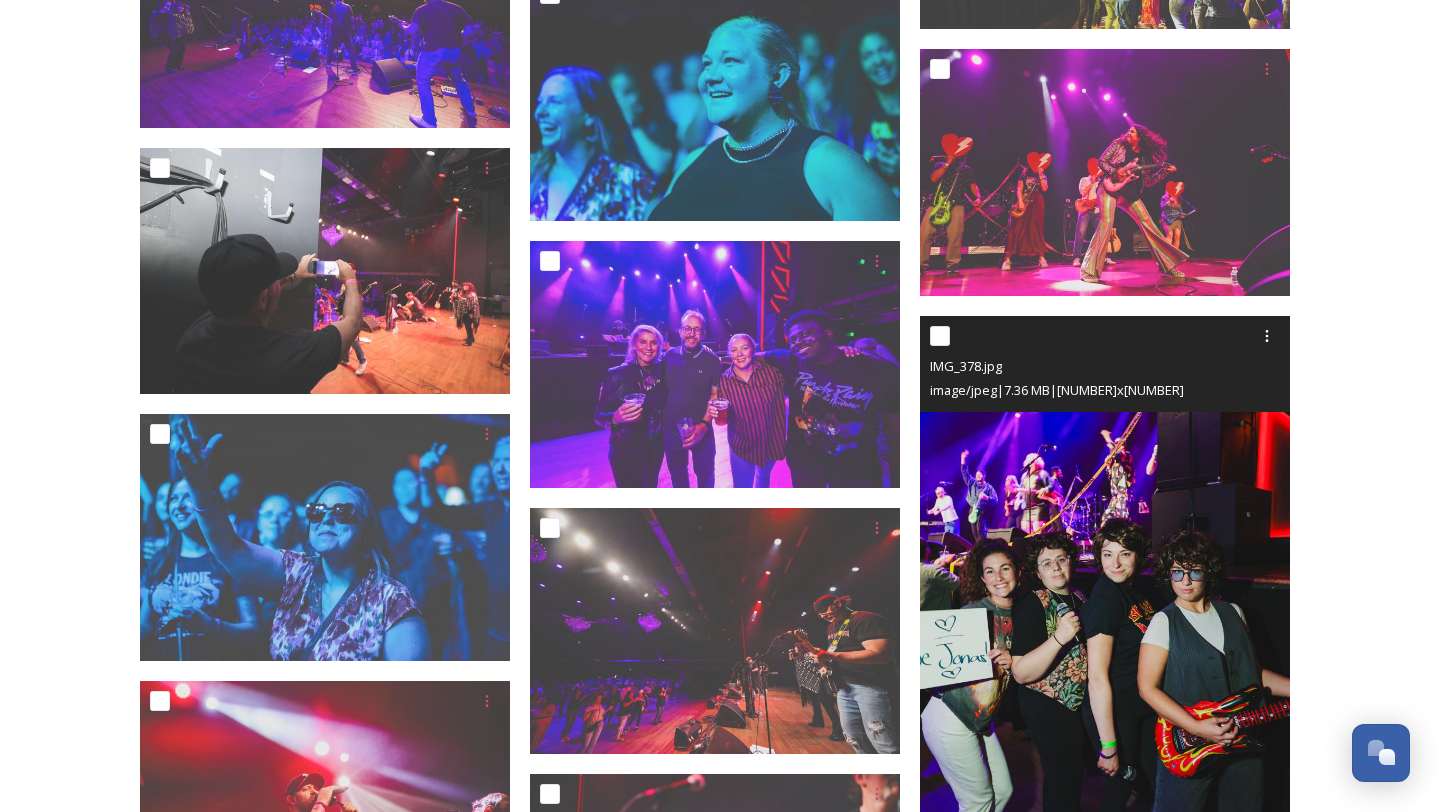 click at bounding box center [1105, 593] 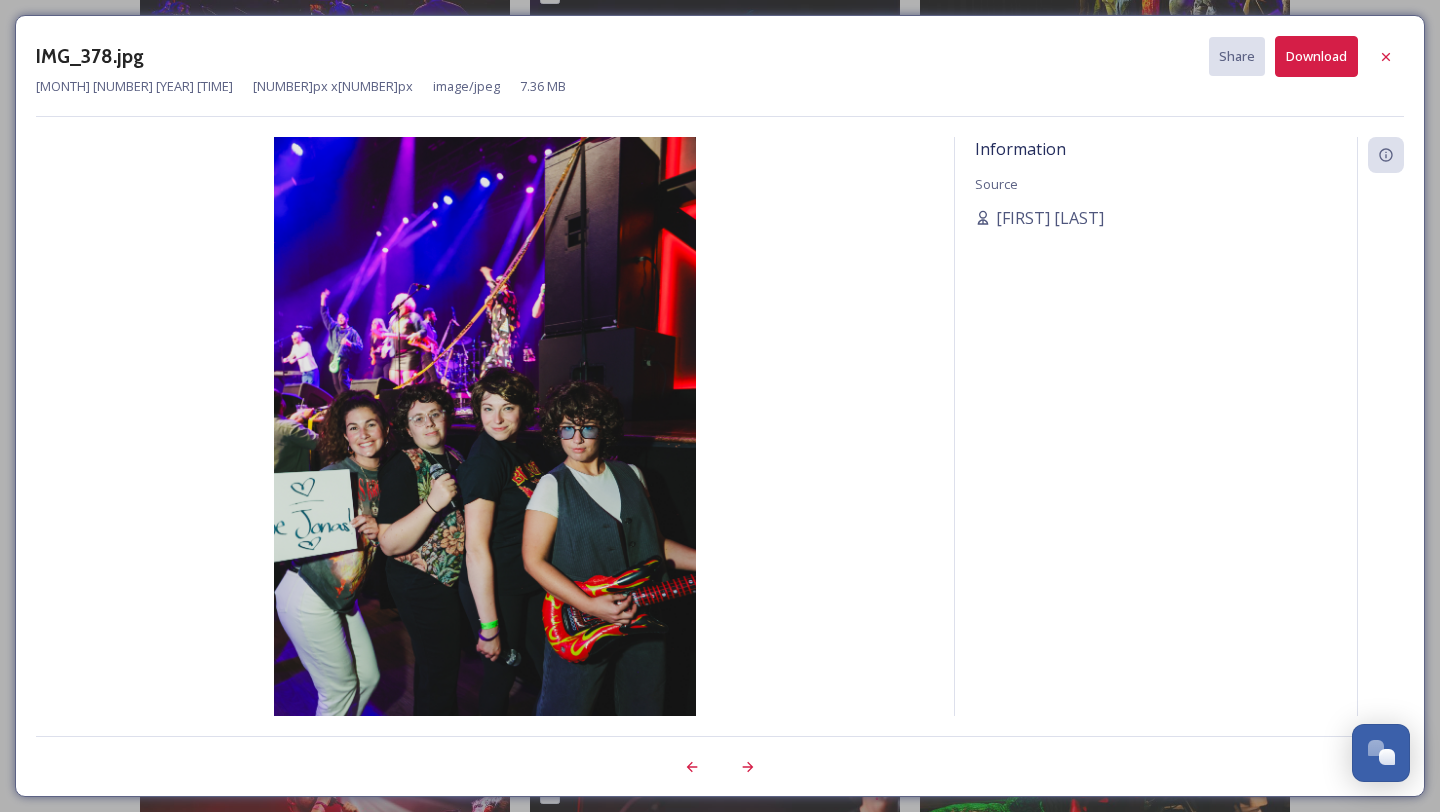 click on "Download" at bounding box center (1316, 56) 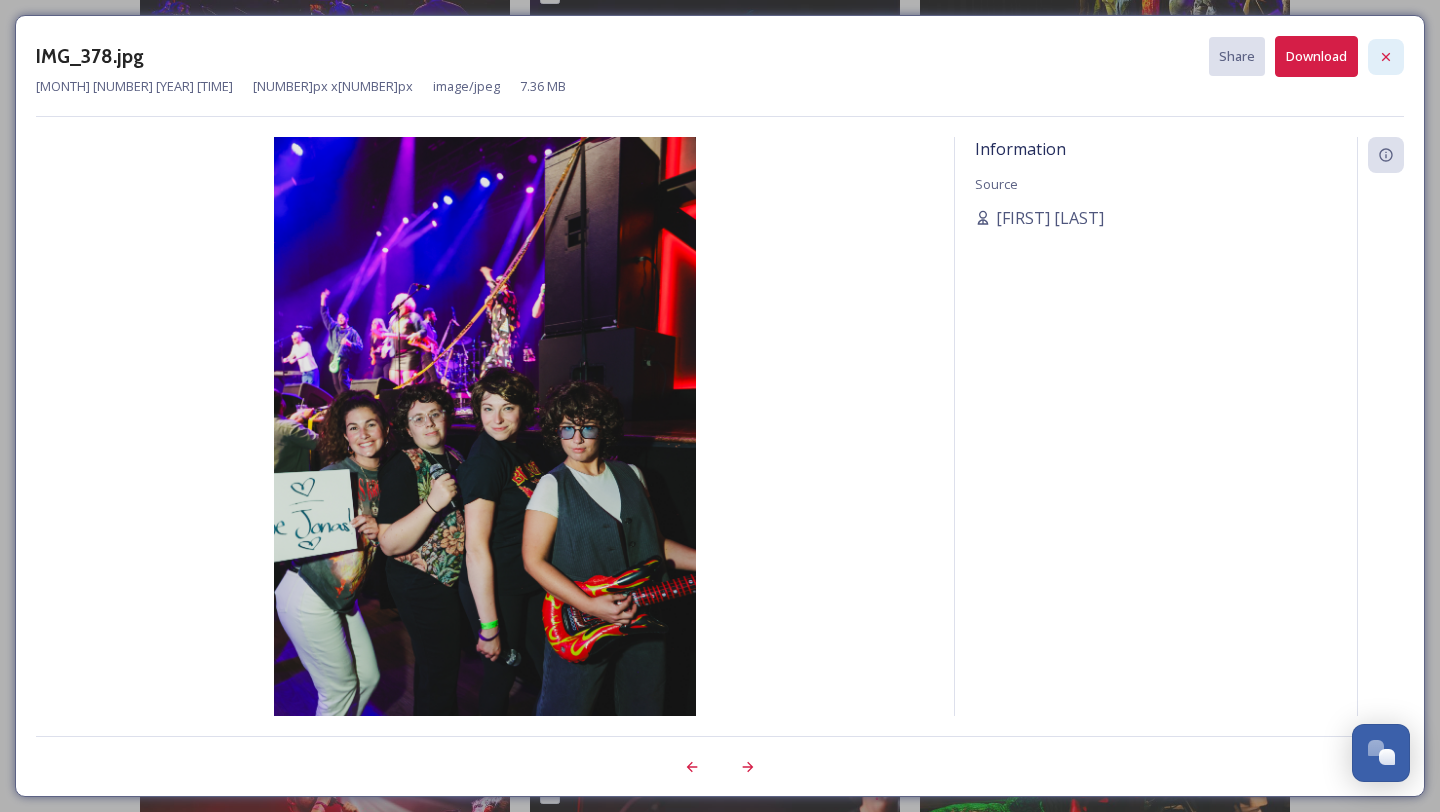click 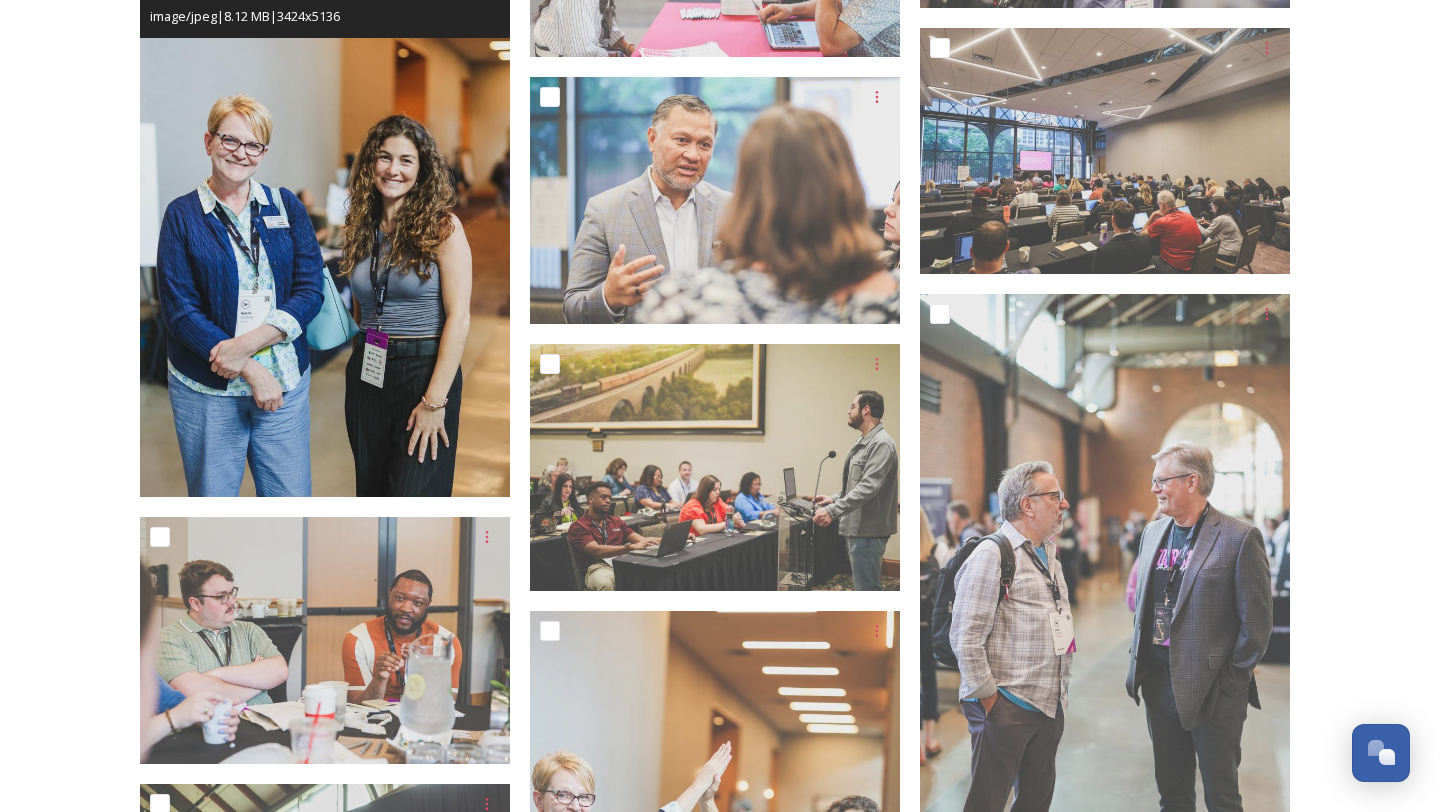 click at bounding box center [325, 219] 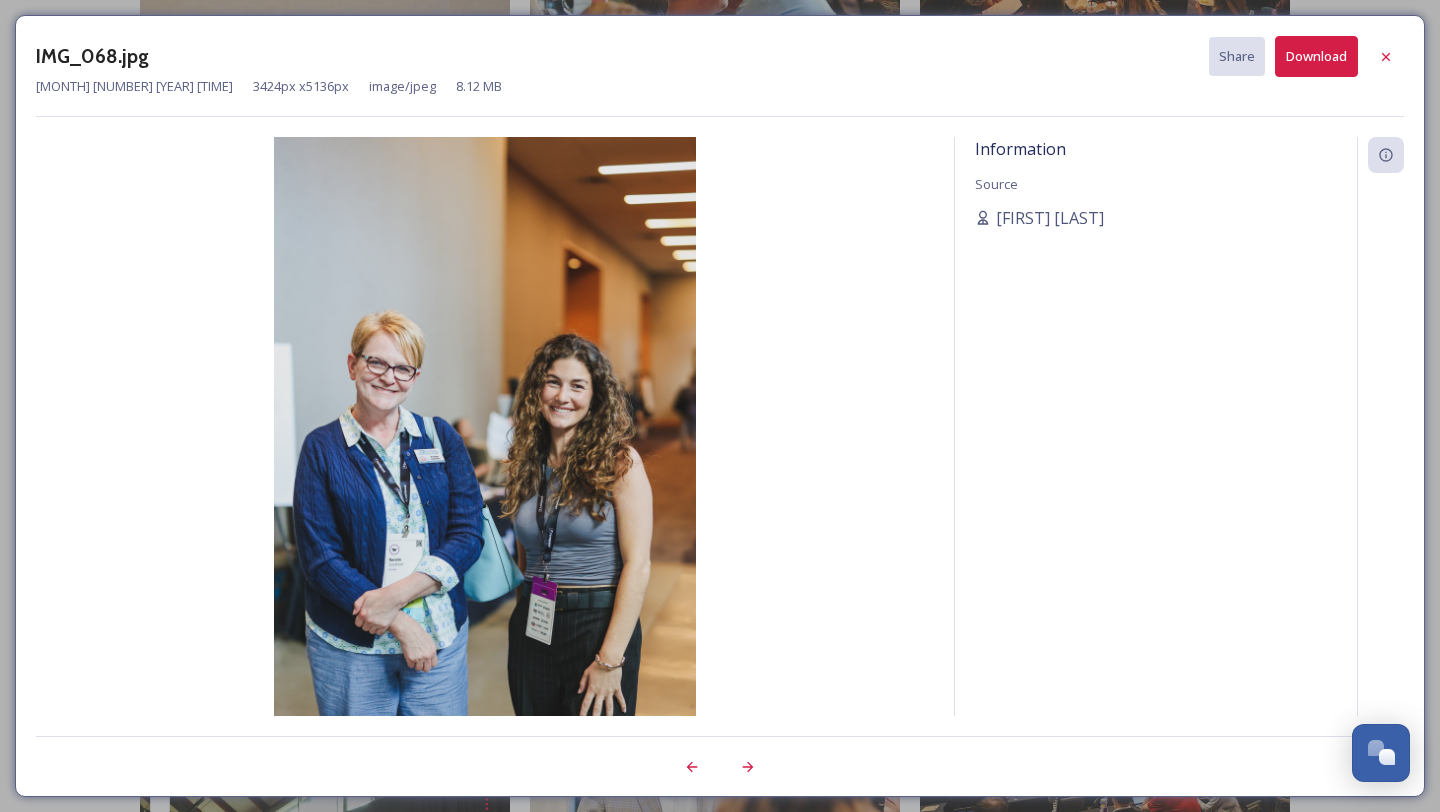 click on "Download" at bounding box center (1316, 56) 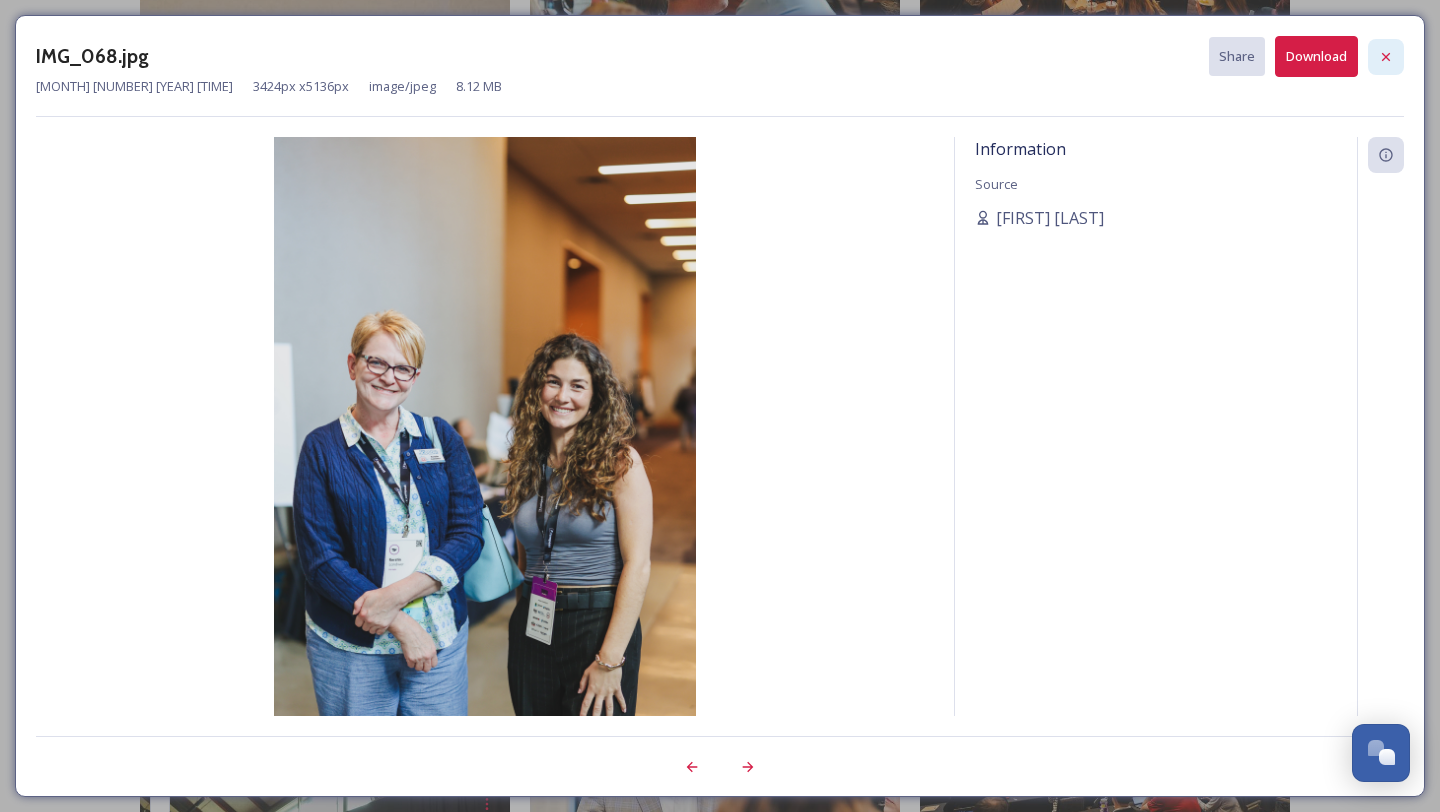 click 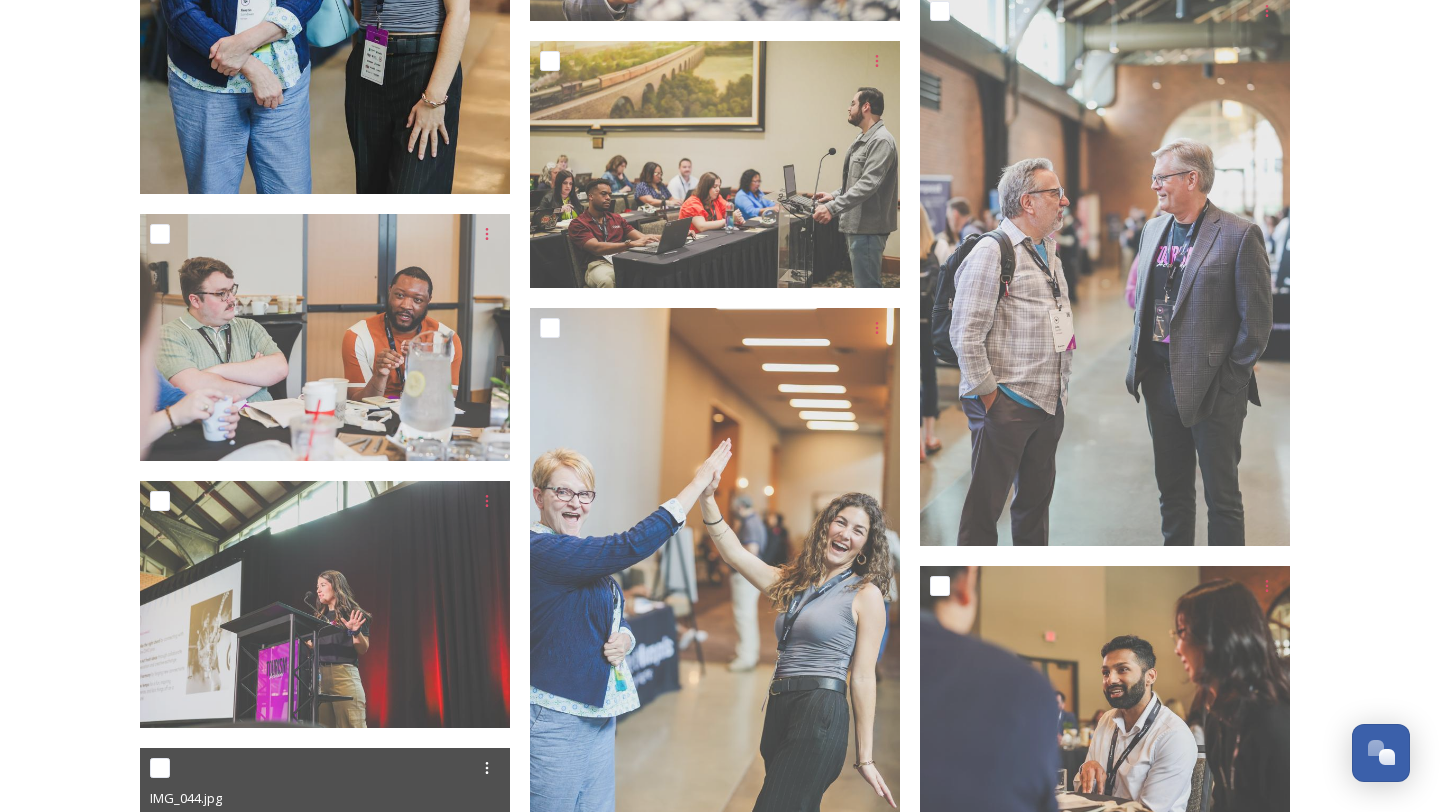 scroll, scrollTop: 30257, scrollLeft: 0, axis: vertical 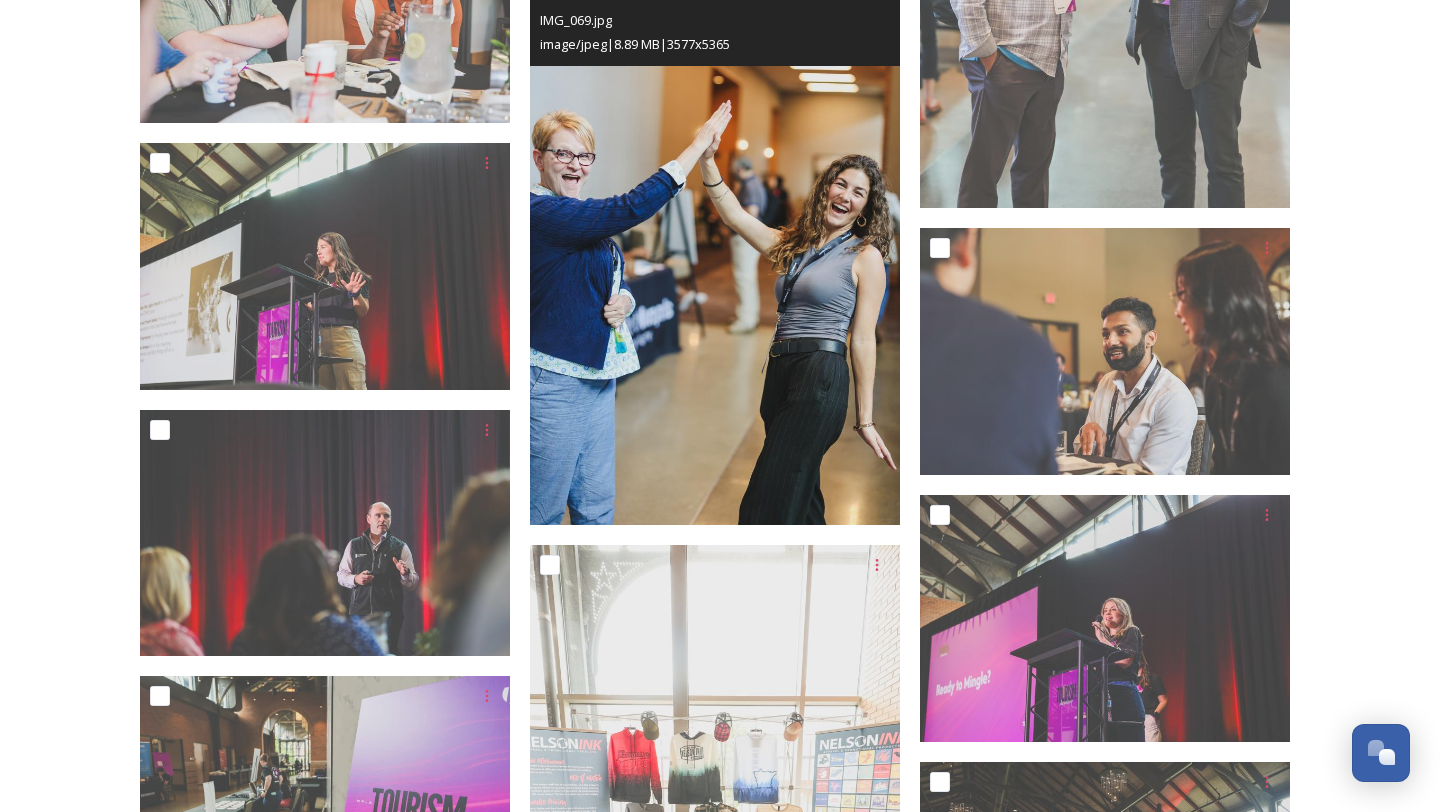 click at bounding box center (715, 247) 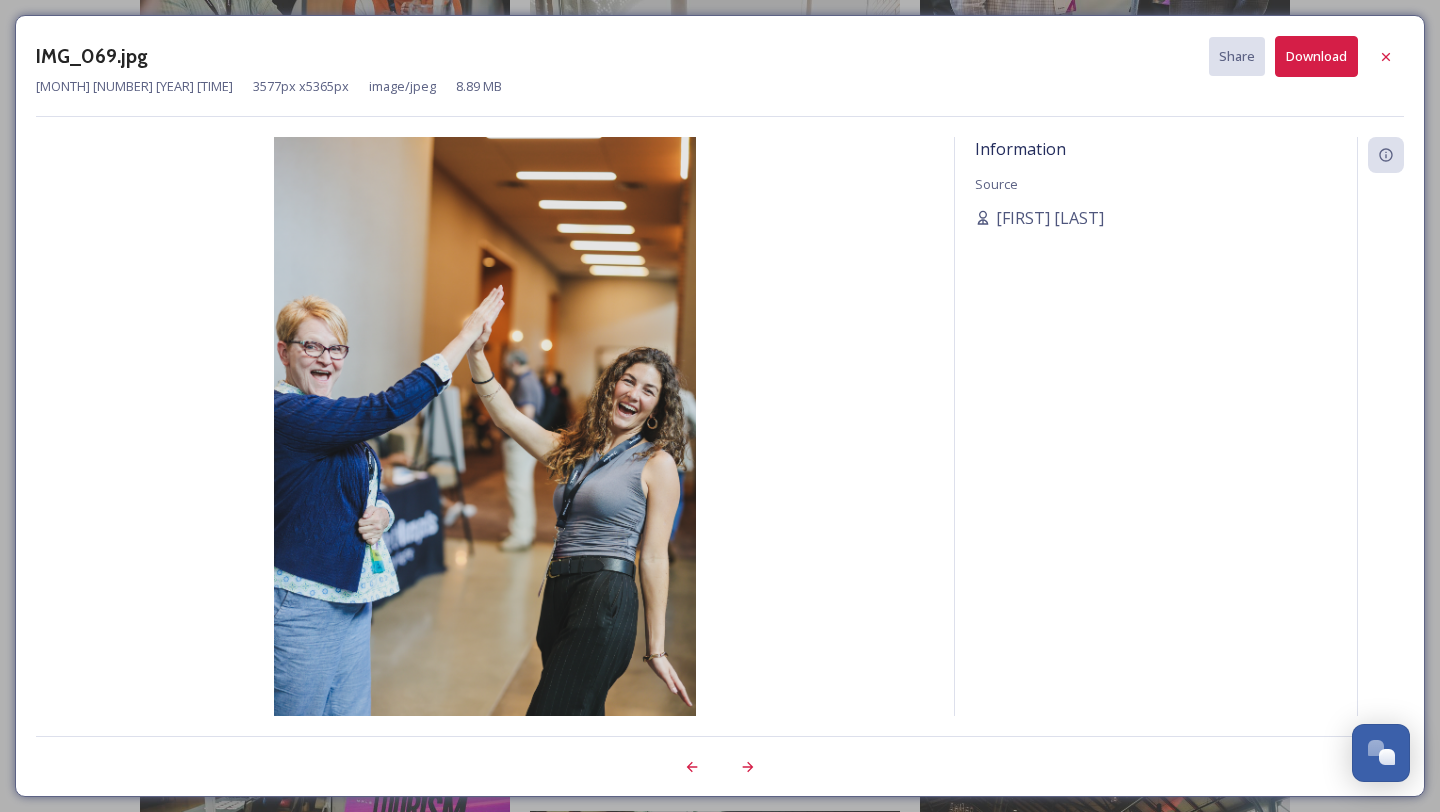 click on "Download" at bounding box center [1316, 56] 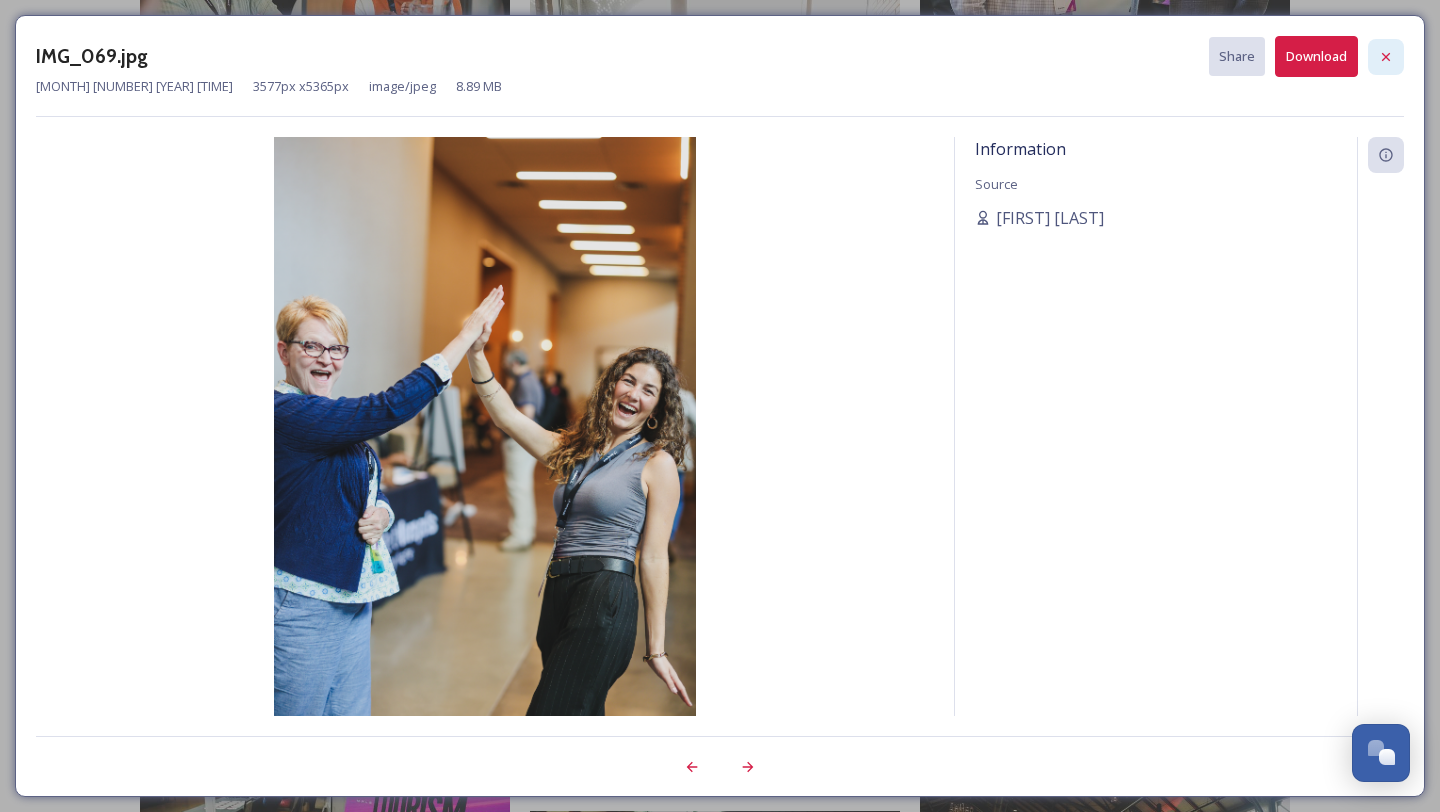 click at bounding box center (1386, 57) 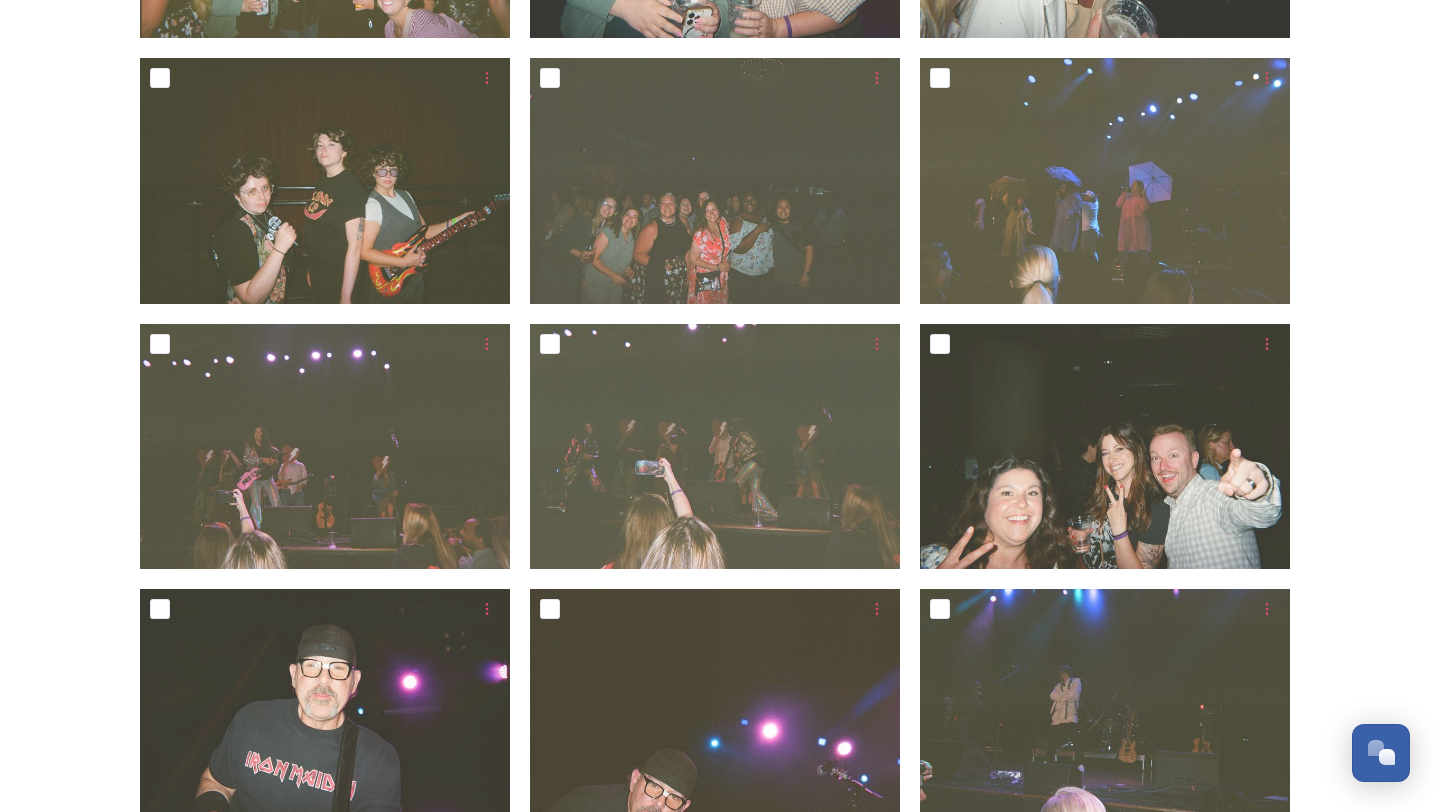 scroll, scrollTop: 309, scrollLeft: 0, axis: vertical 